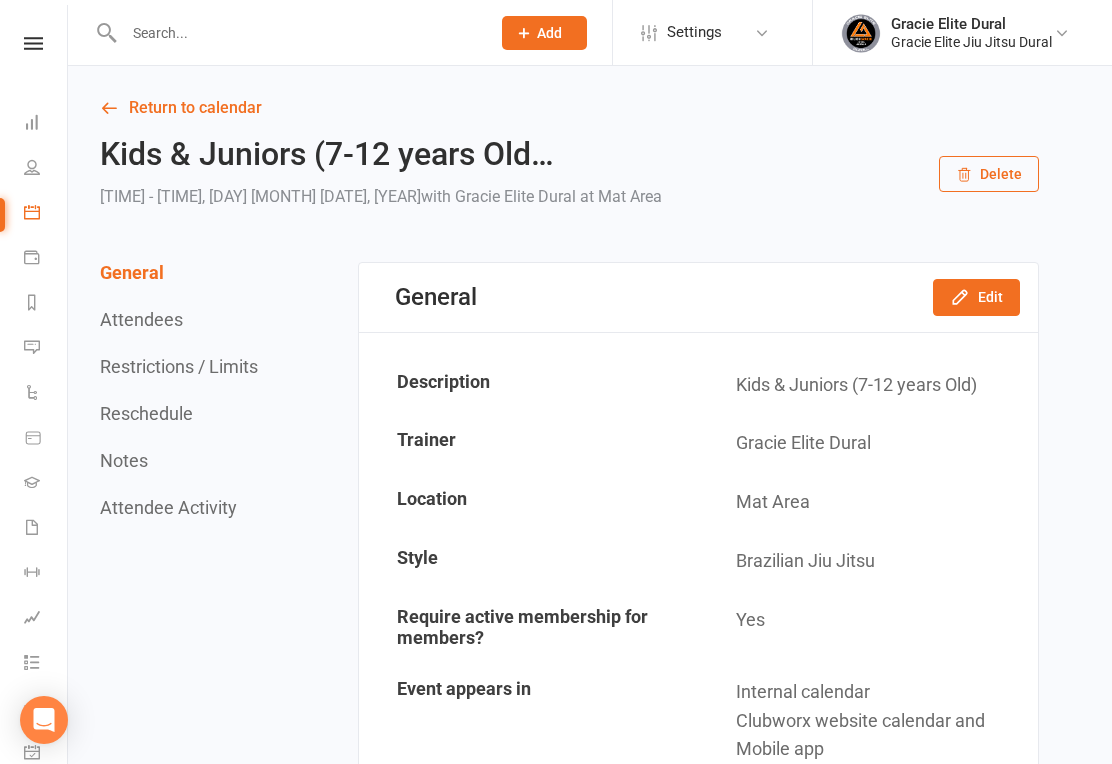 scroll, scrollTop: 0, scrollLeft: 0, axis: both 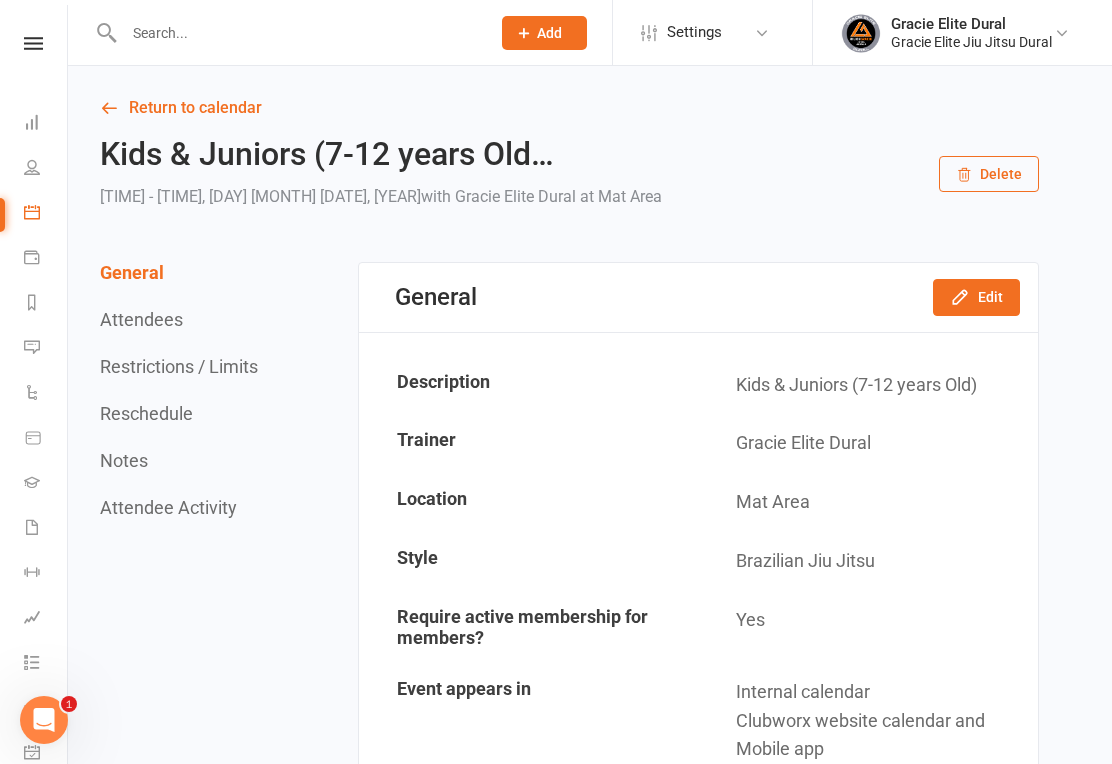 click at bounding box center (297, 33) 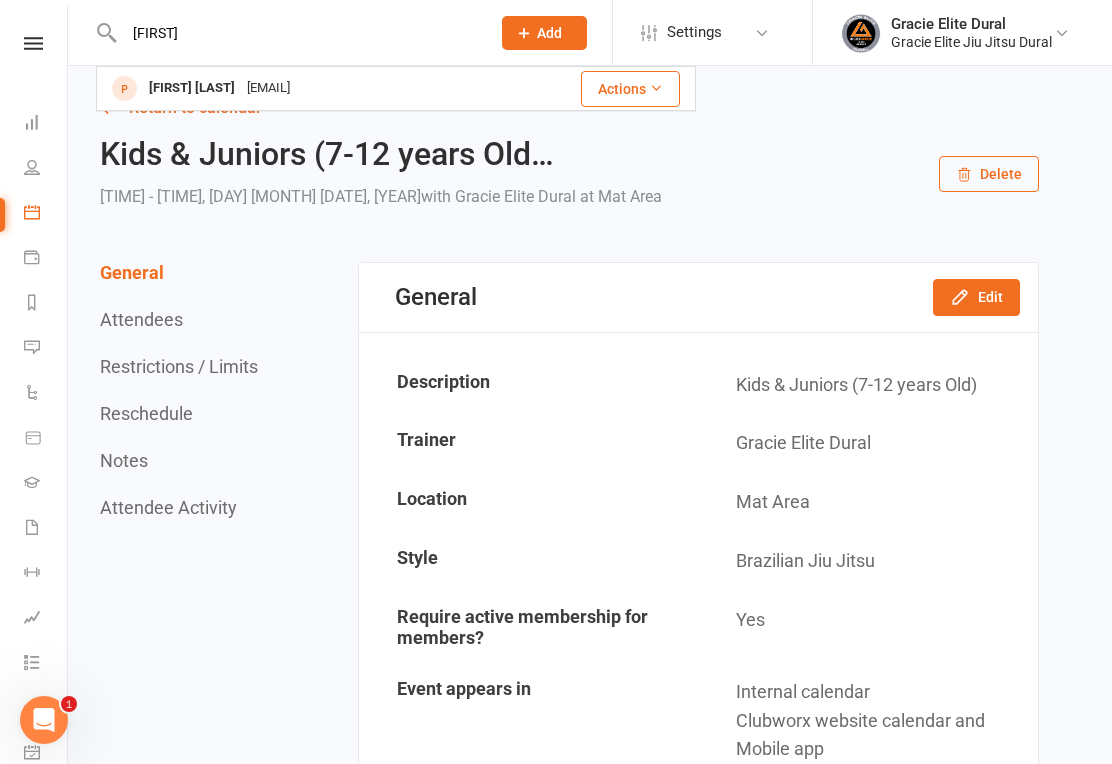 type on "[FIRST]" 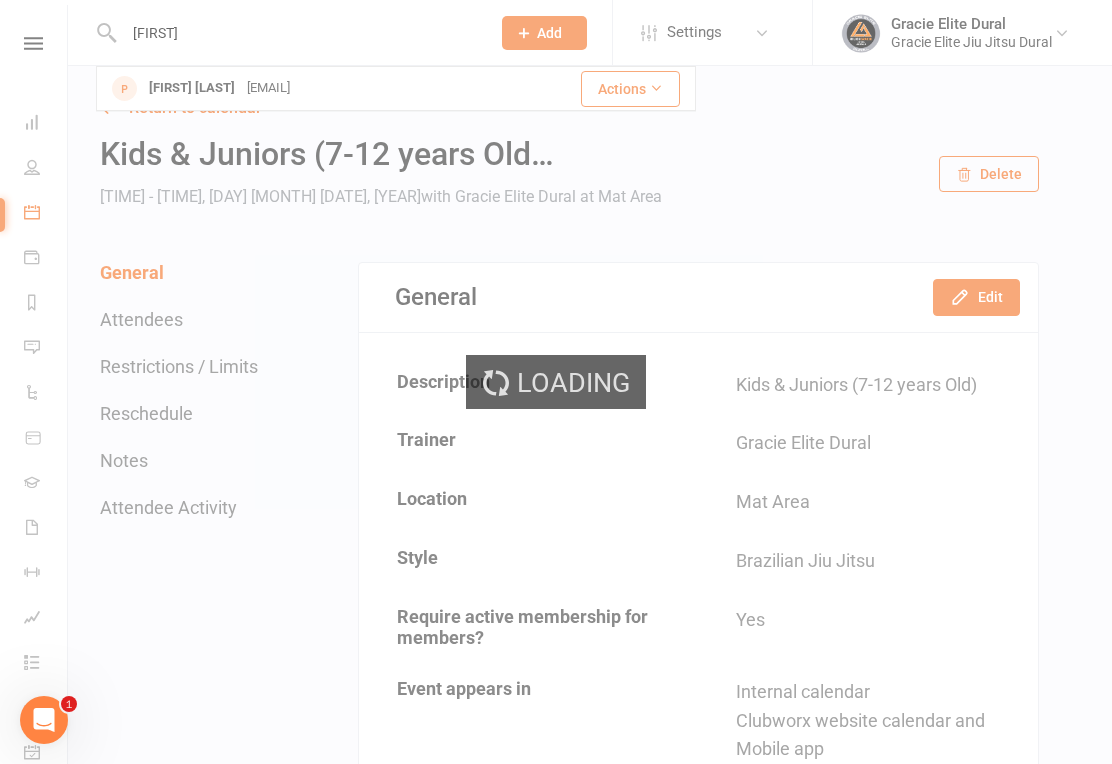 type 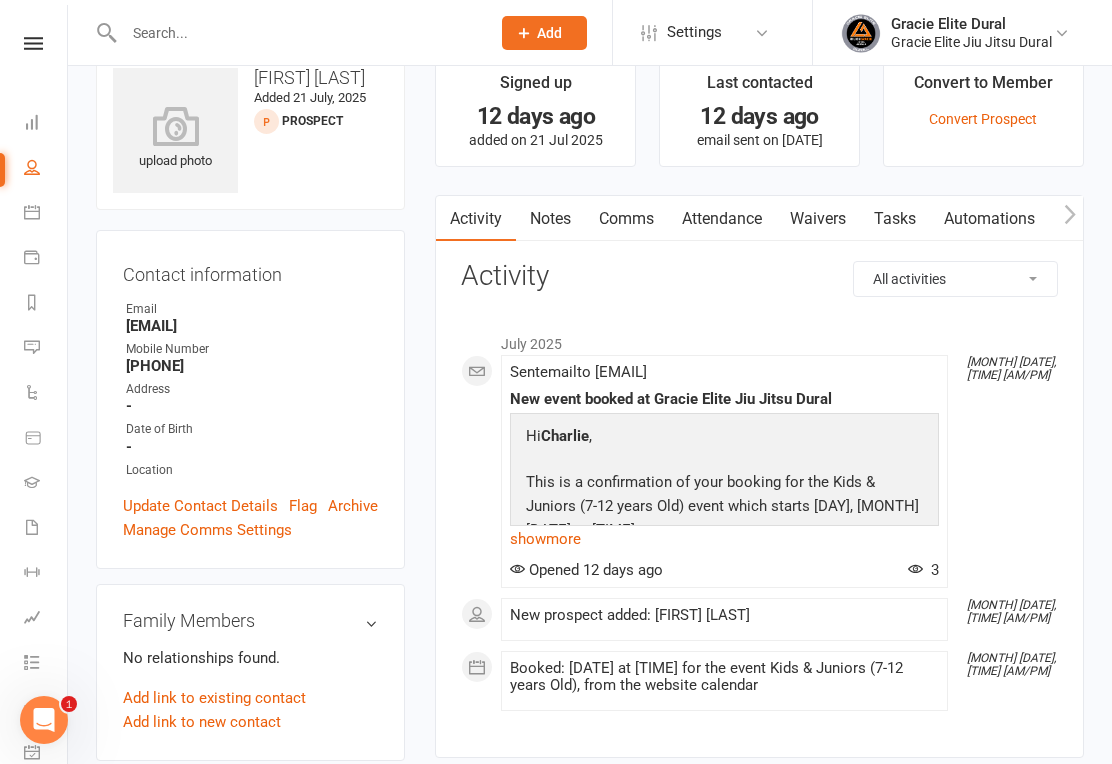scroll, scrollTop: 0, scrollLeft: 0, axis: both 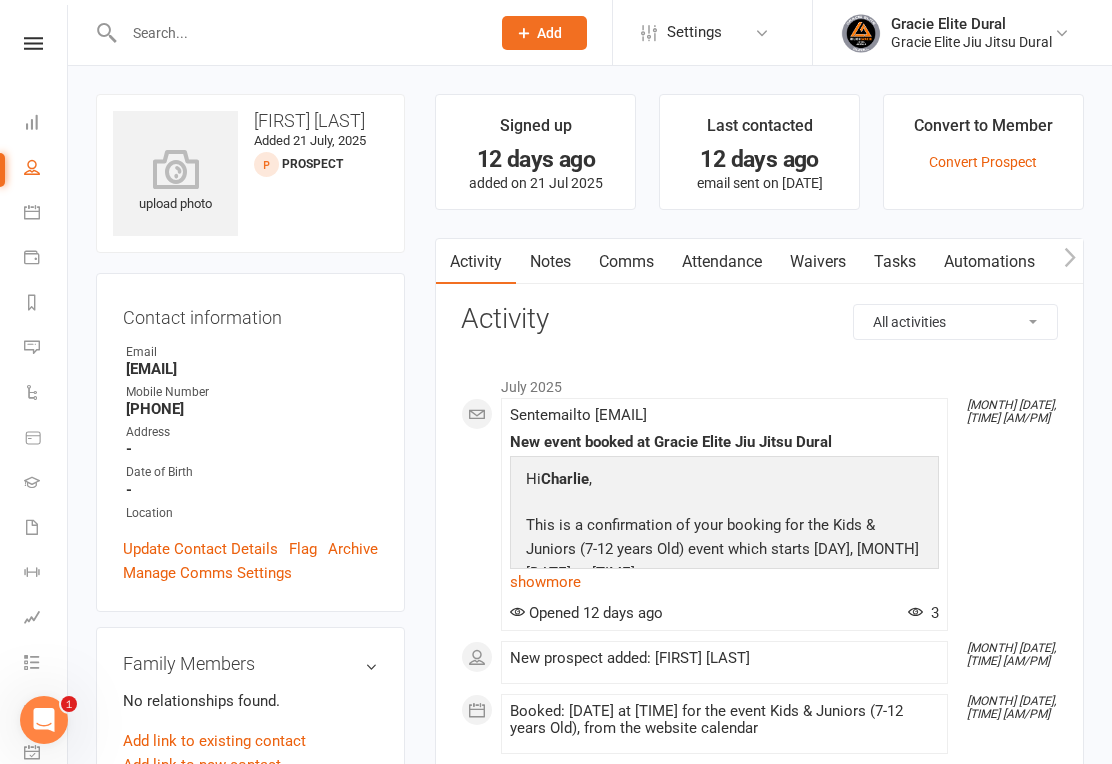 click on "Waivers" at bounding box center [818, 262] 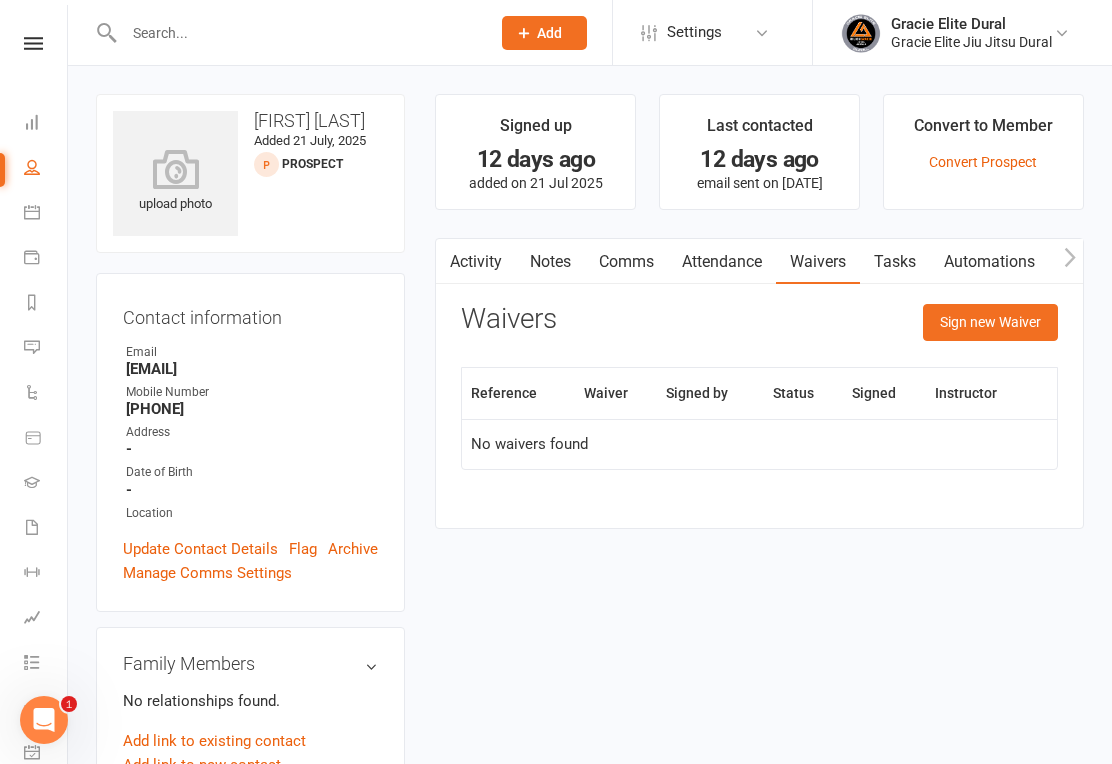 click on "Sign new Waiver" at bounding box center (990, 322) 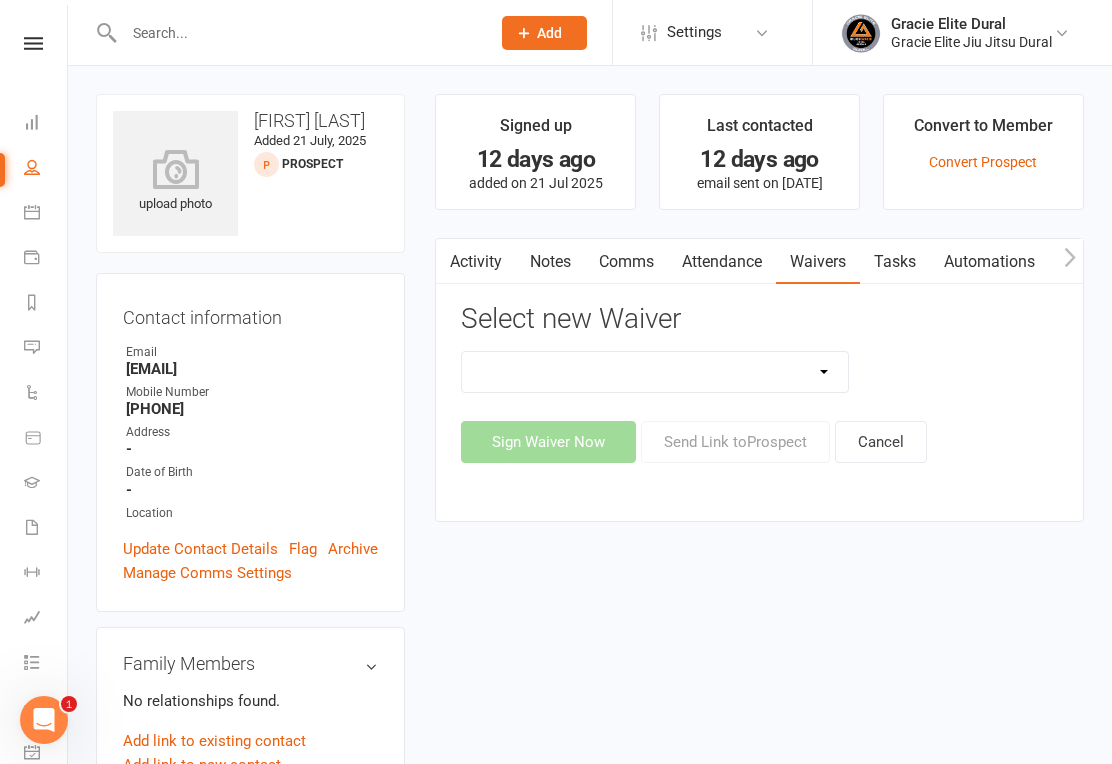 click on "Adults Twice Per Week Adults Unlimited Feedback Form Free Trial Waiver Form MEMBER TERMS AND CONDITIONS Payment Method Update School Sports Waiver Form Sign Up Form Sign Up Once Per Week Sign Up Twice Per Week Sign Up Unlimited Year End Special (Unlimited)" at bounding box center (655, 372) 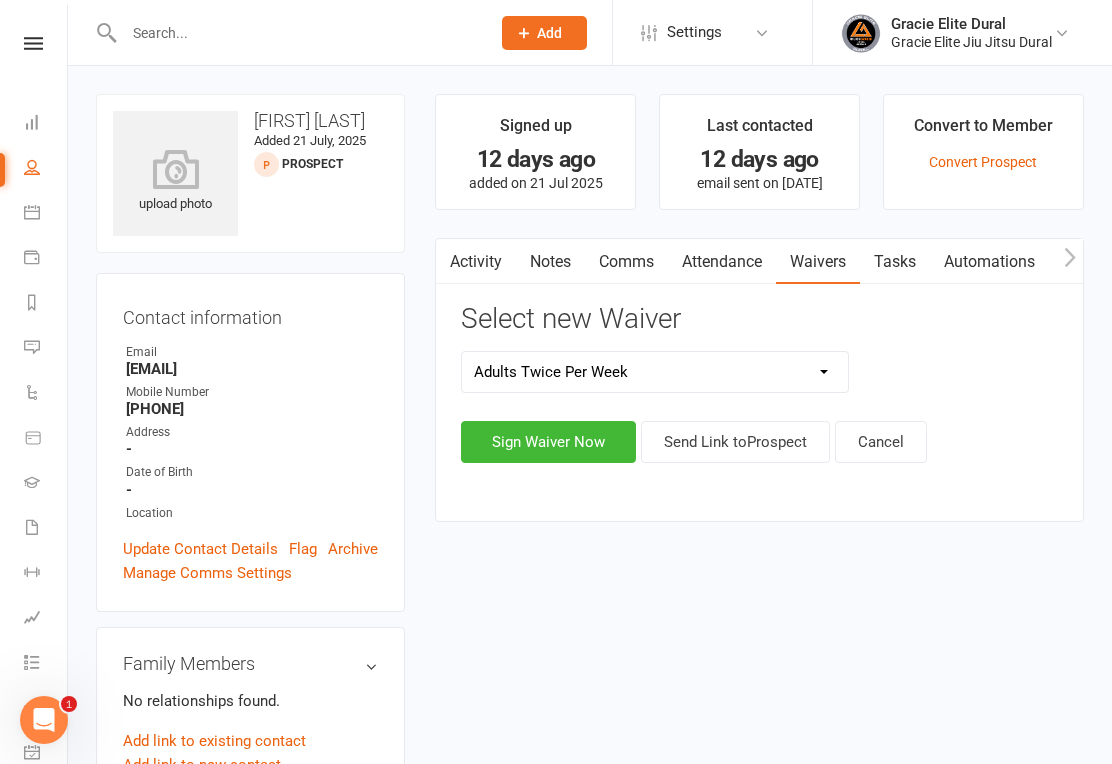 click on "Sign Waiver Now" at bounding box center [548, 442] 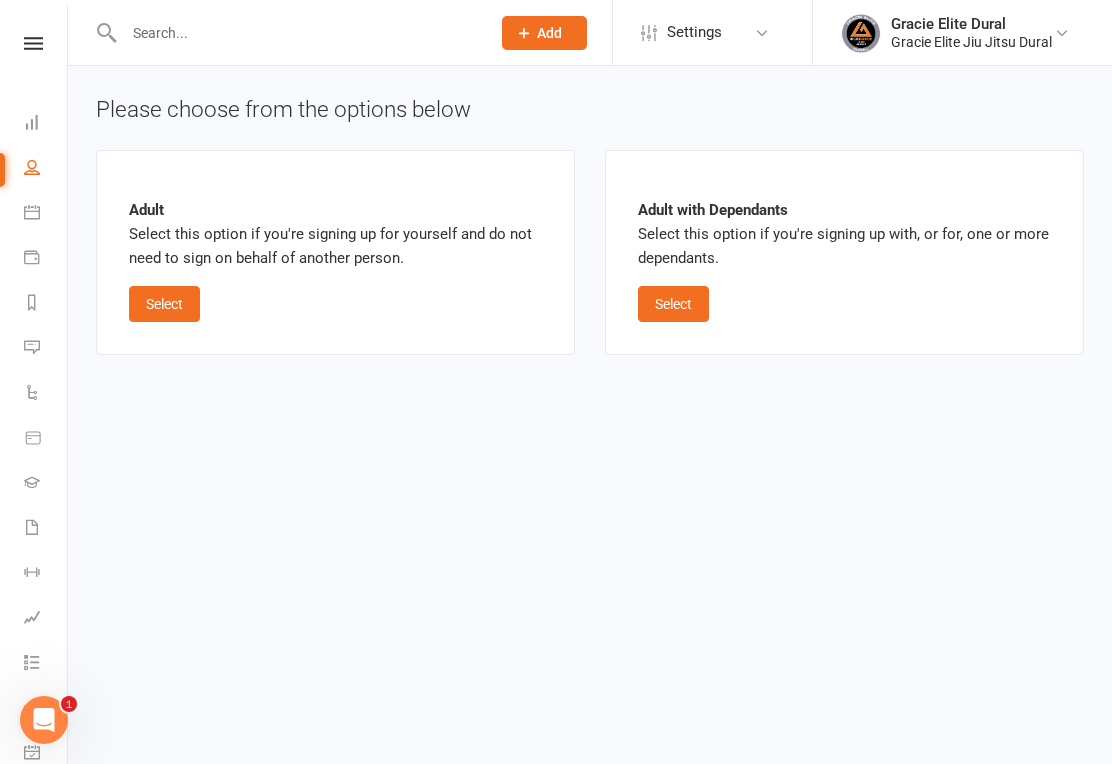 click on "Select" at bounding box center [673, 304] 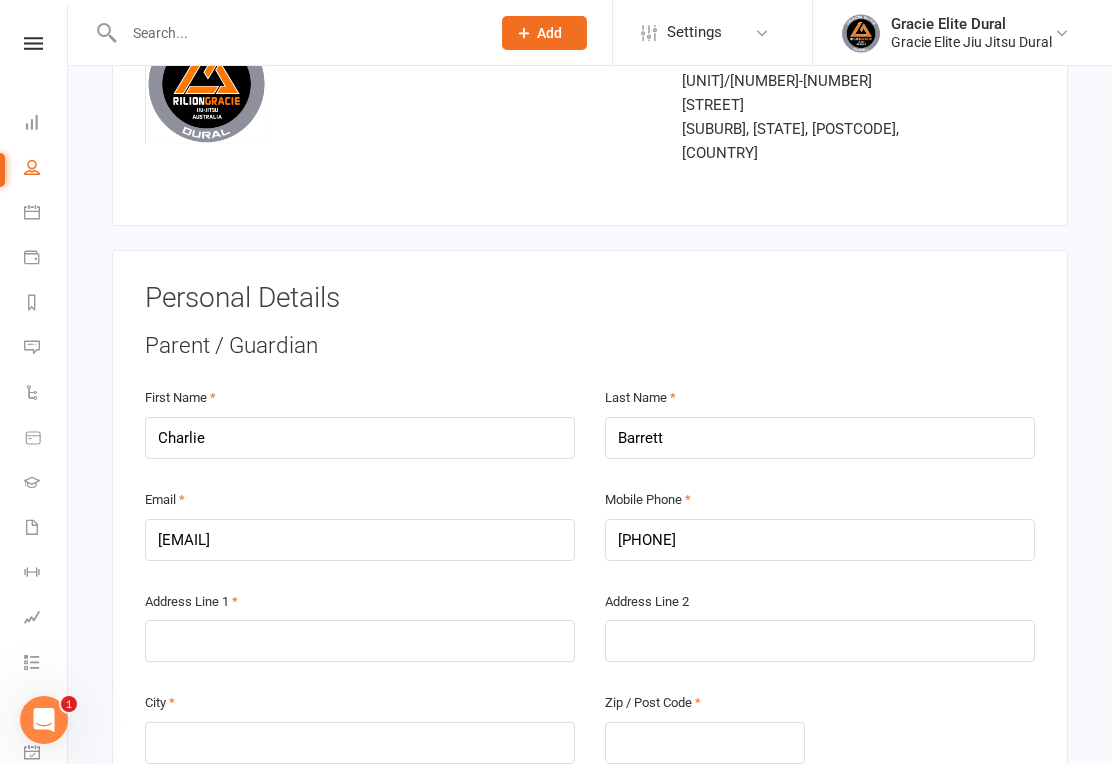 scroll, scrollTop: 200, scrollLeft: 0, axis: vertical 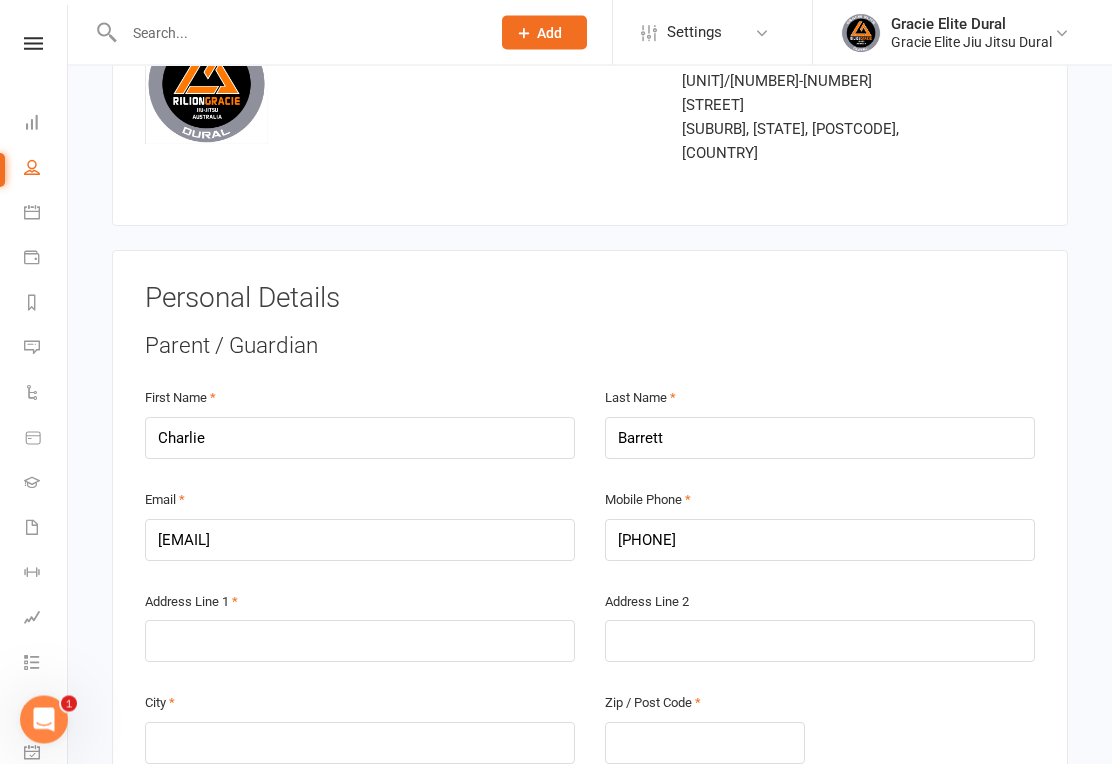 click on "Personal Details Parent / Guardian First Name [FIRST] Last Name [LAST] Email [EMAIL] Mobile Phone [PHONE] Address Line 1 [ADDRESS] Address Line 2 [ADDRESS] City [CITY] Zip / Post Code [POSTCODE] State / Province [STATE] Date of Birth
[YEAR] - [YEAR]
[YEAR]
[YEAR]
[YEAR]
[YEAR]
[YEAR]
[YEAR]
[YEAR]
[YEAR]
[YEAR]
[YEAR]
[YEAR]
[YEAR]
[YEAR]
[YEAR]
[YEAR]
[YEAR]
[YEAR]
[YEAR]
[YEAR]
[YEAR]
Dependant / Child #1" at bounding box center (590, 2429) 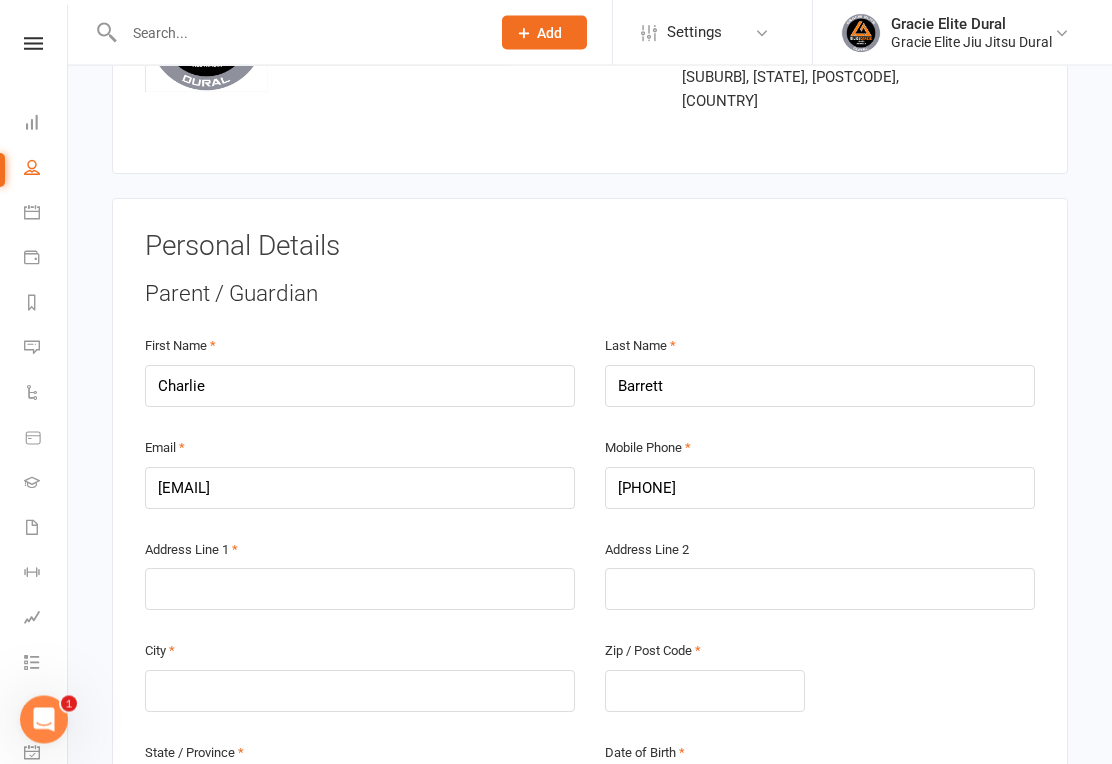 scroll, scrollTop: 254, scrollLeft: 0, axis: vertical 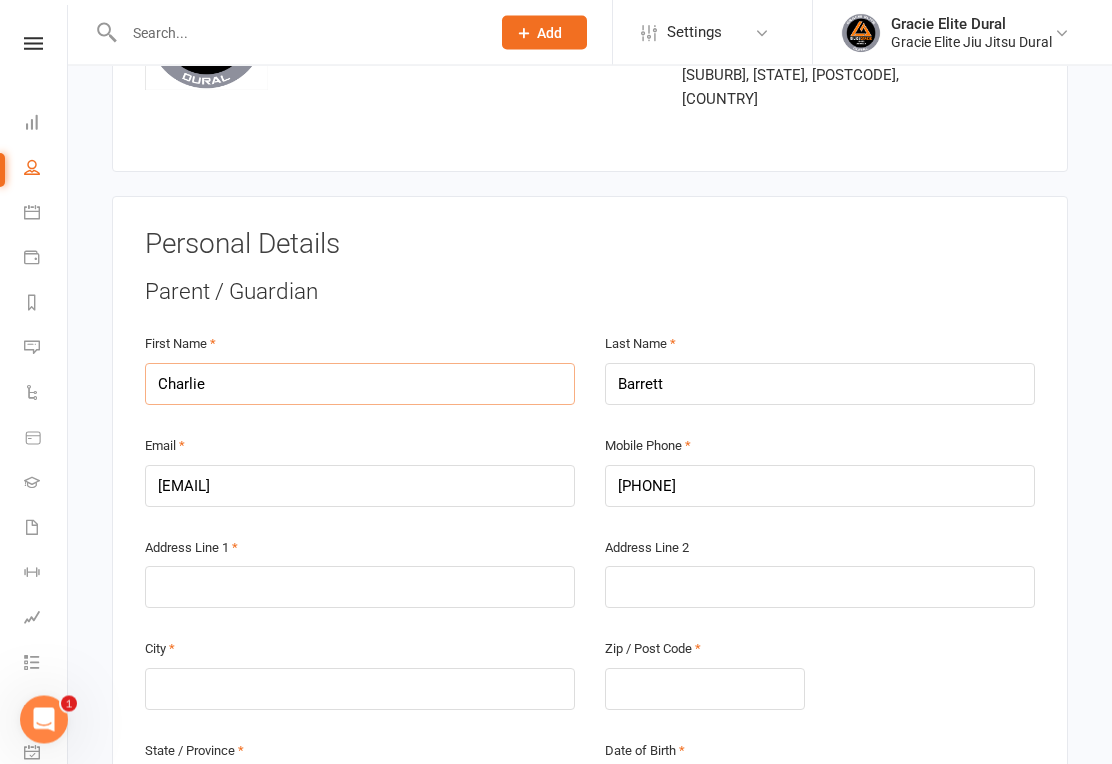 click on "Charlie" at bounding box center [360, 385] 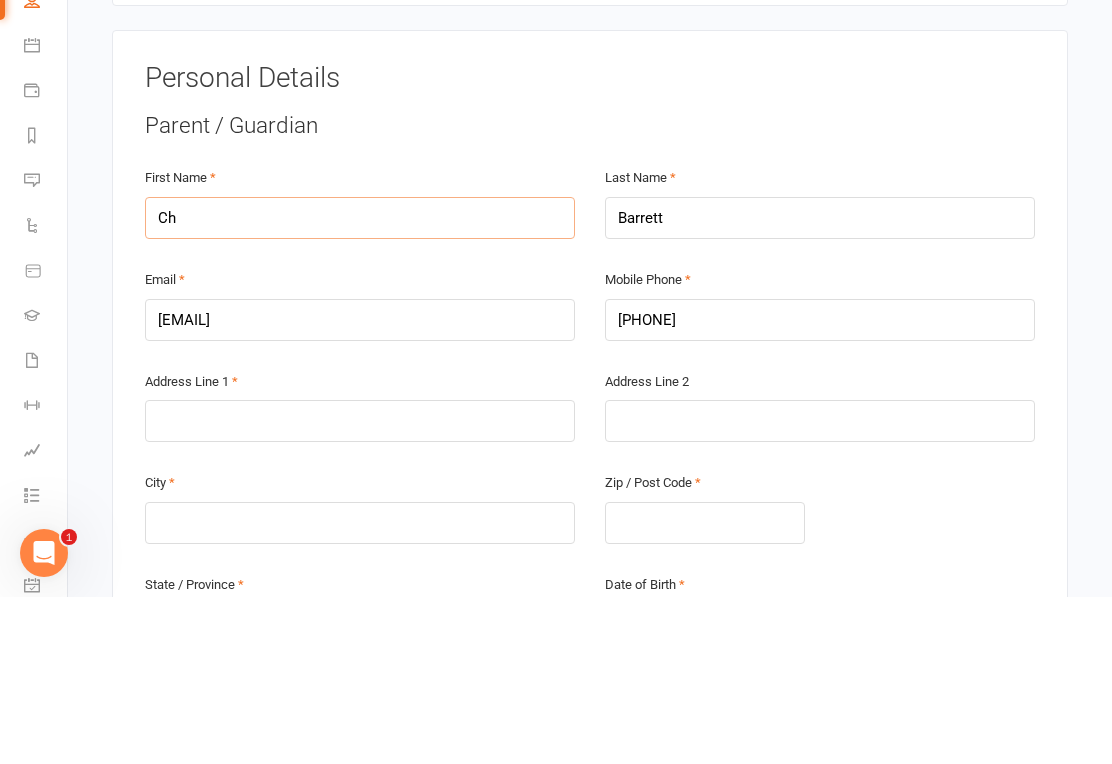 type on "C" 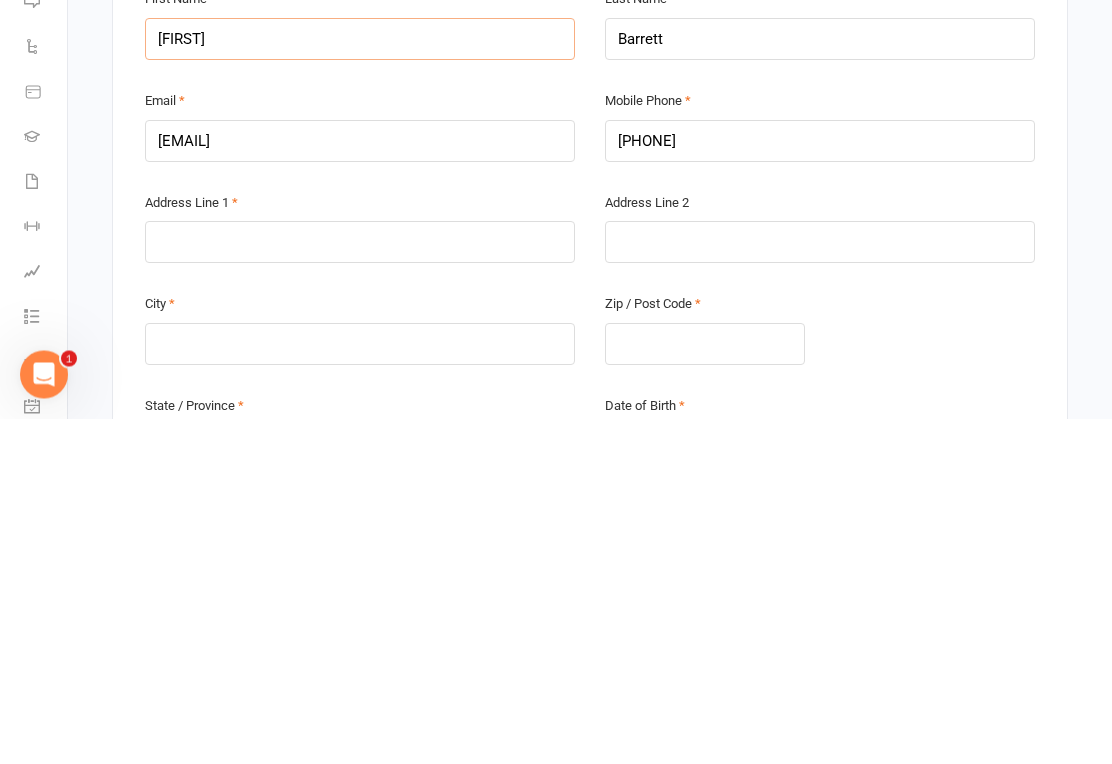 type on "[FIRST]" 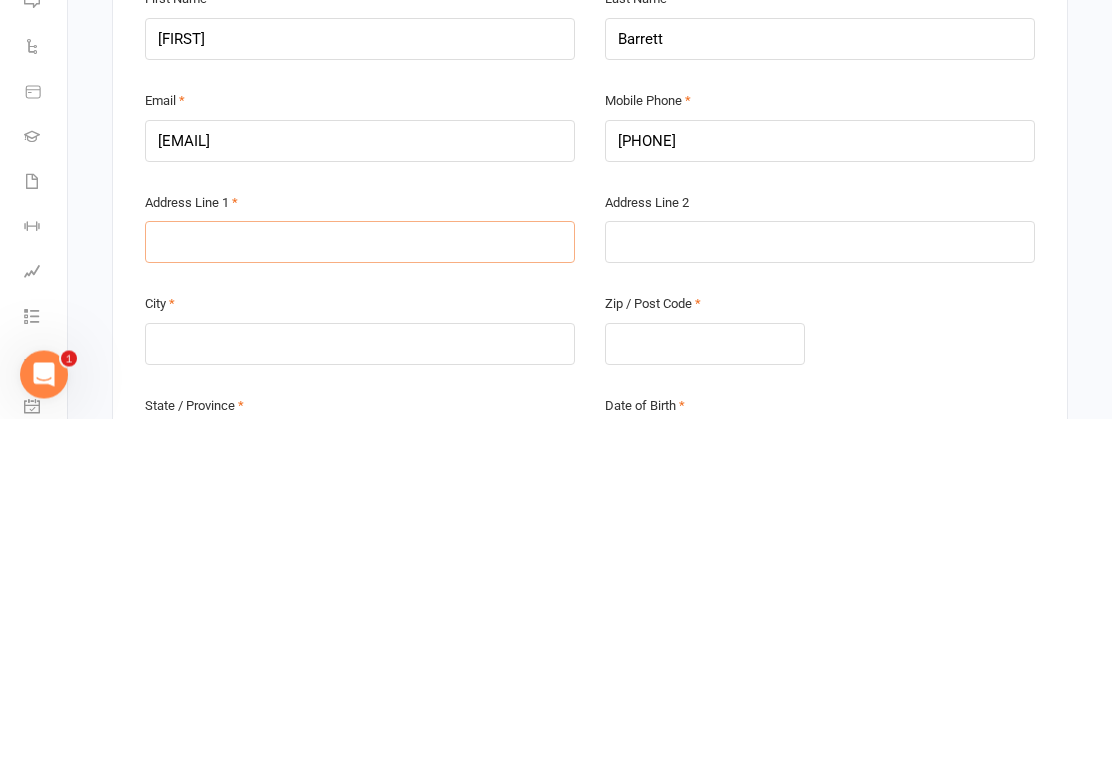 click at bounding box center [360, 588] 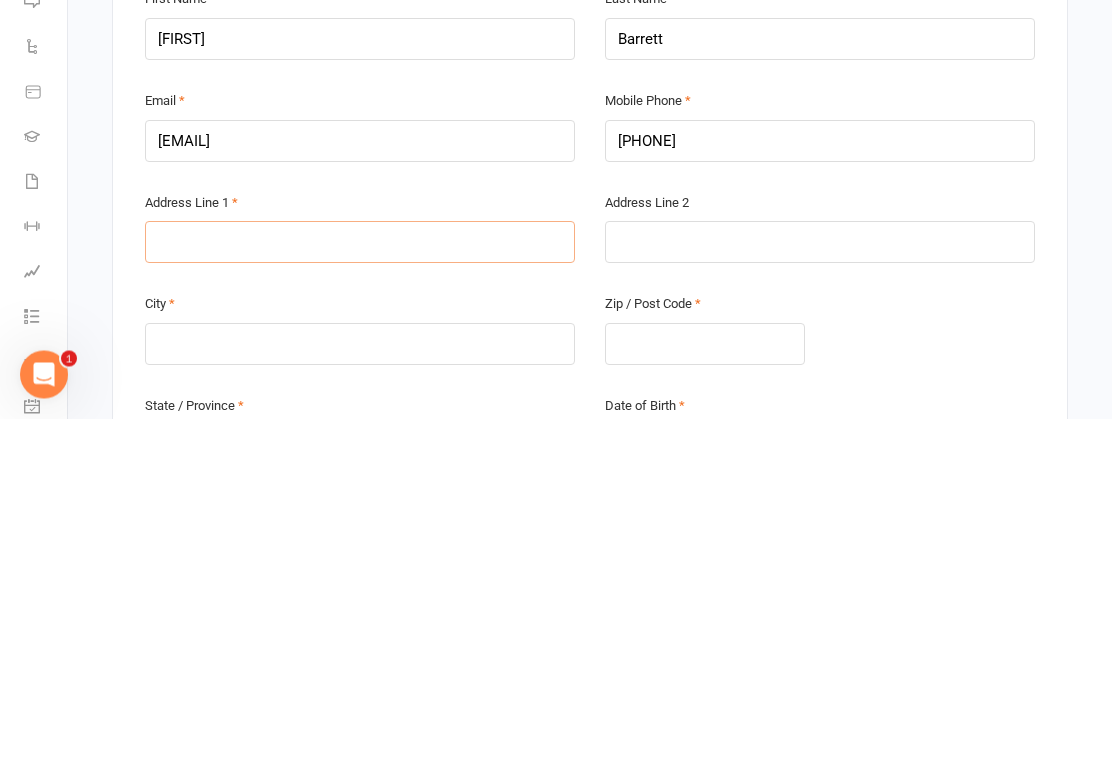 type on "1" 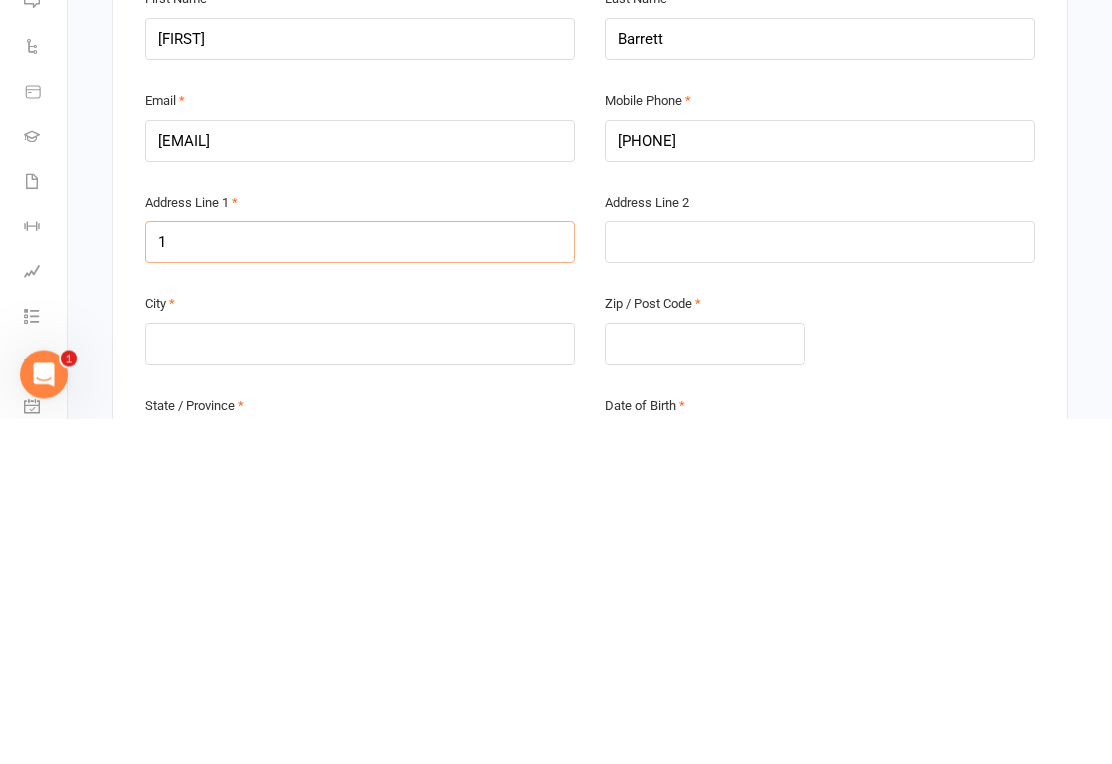 type on "1/" 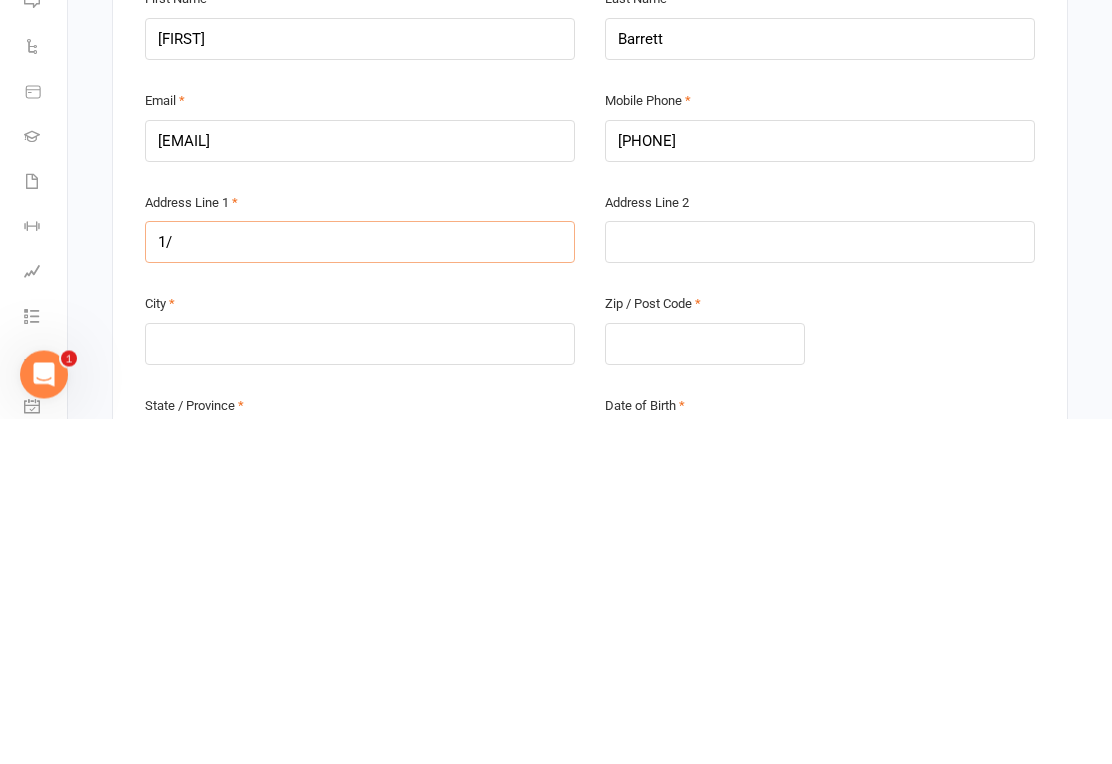 type on "1/2" 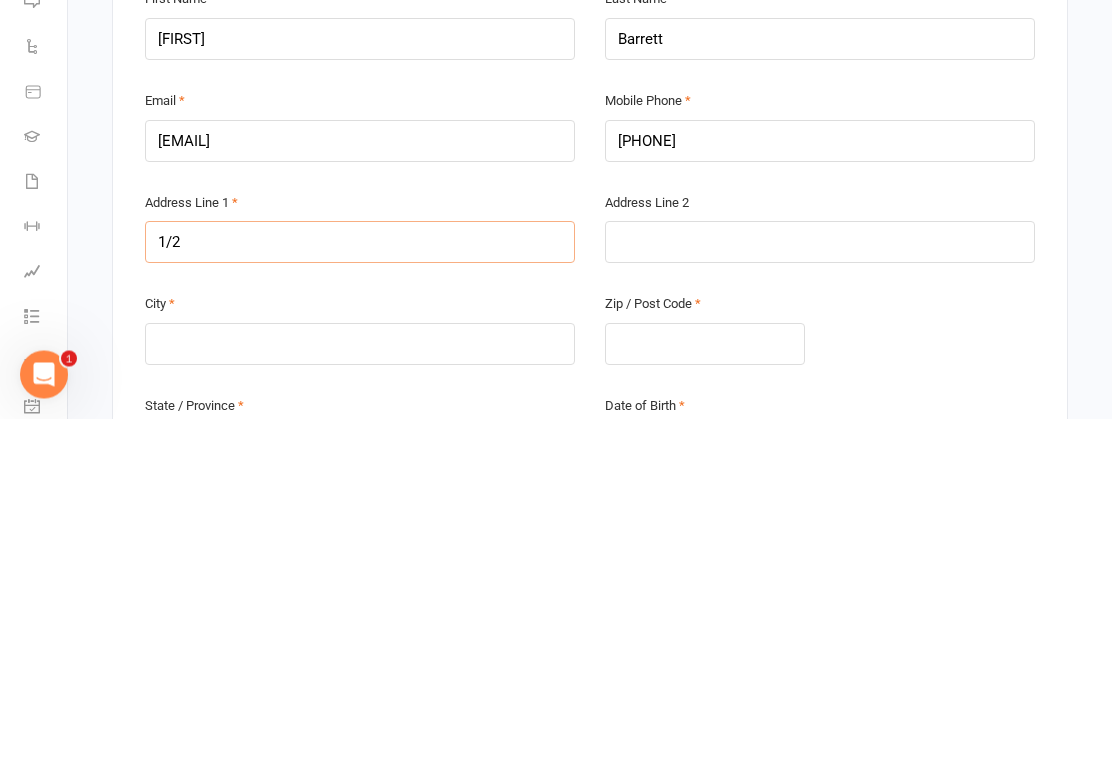 type on "[NUMBER]/[NUMBER]" 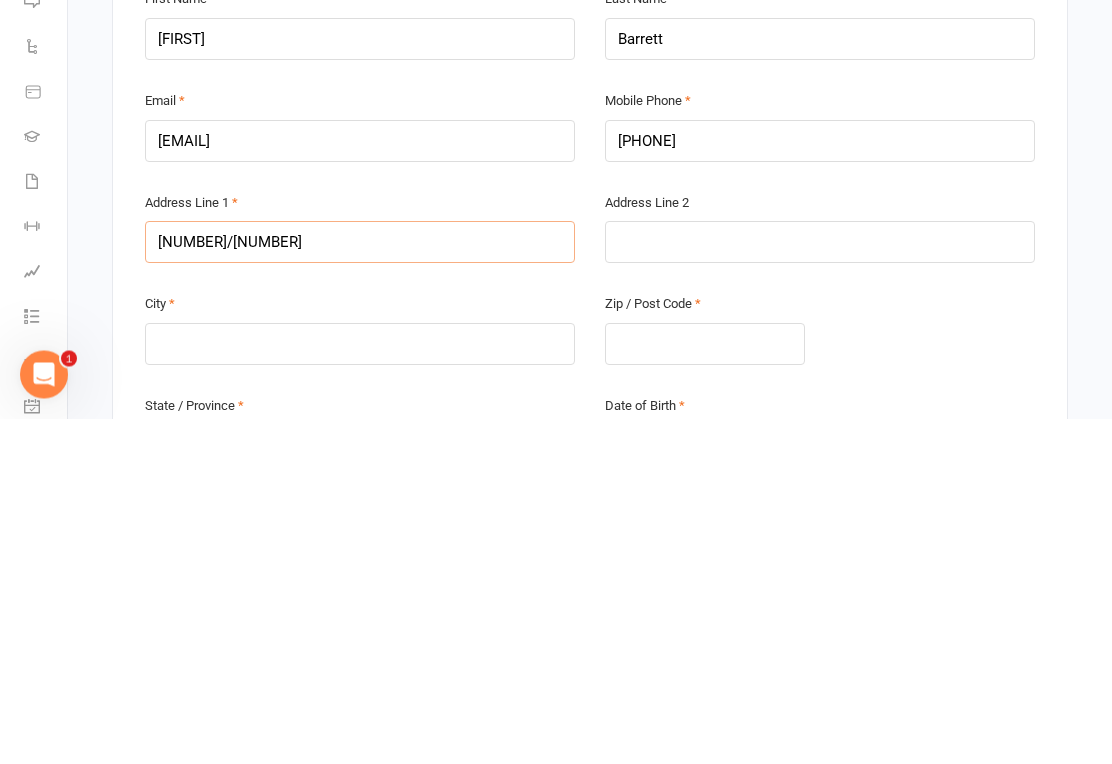 type on "[NUMBER]/[NUMBER] [INITIAL]" 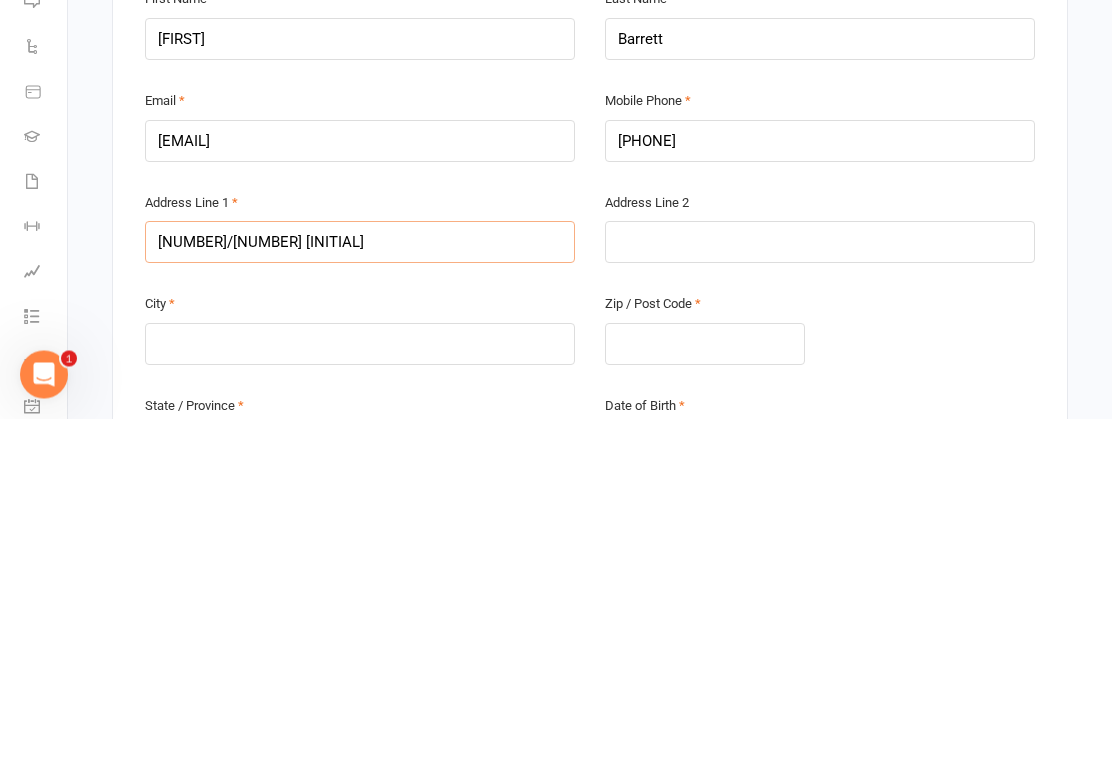 type on "[NUMBER]/[NUMBER] [INITIAL]" 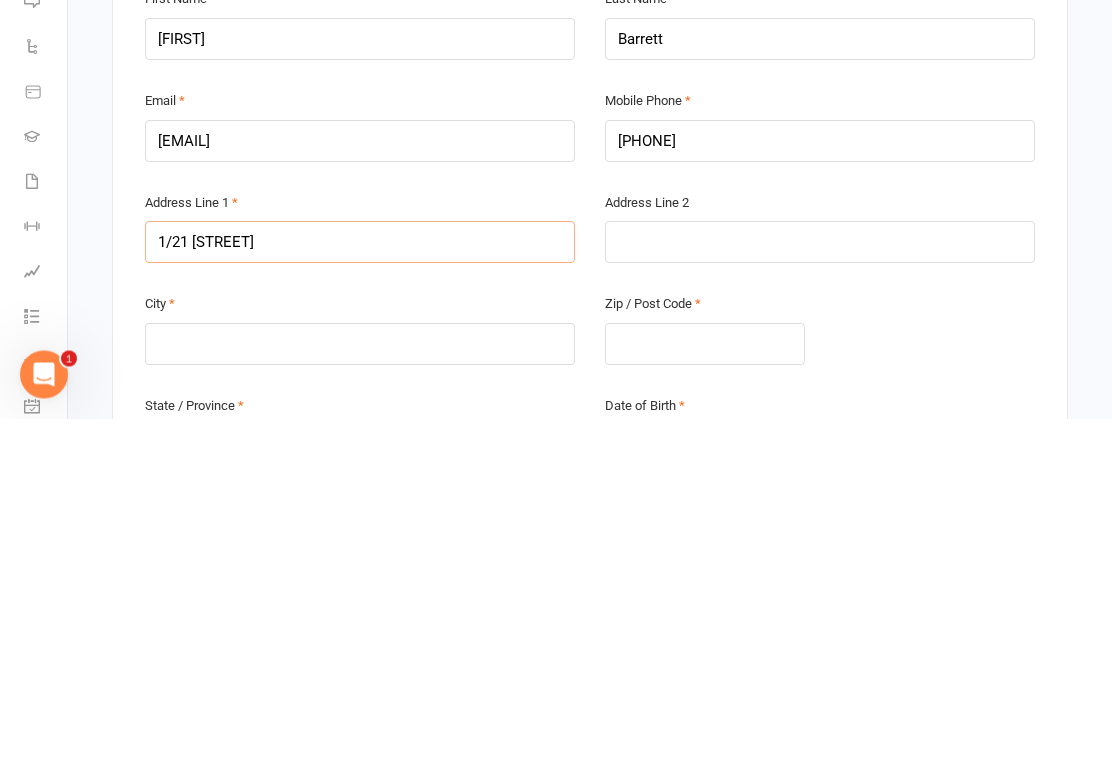 type on "1/21 [STREET]" 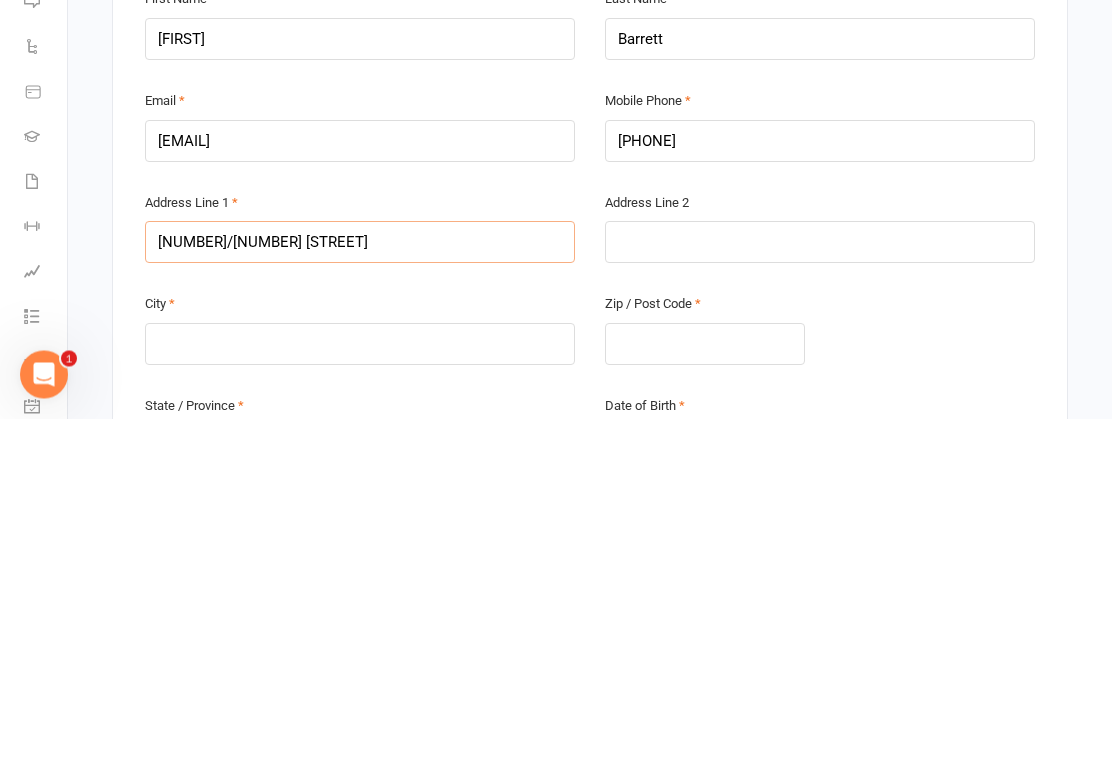 type on "[NUMBER]/[NUMBER] [STREET]" 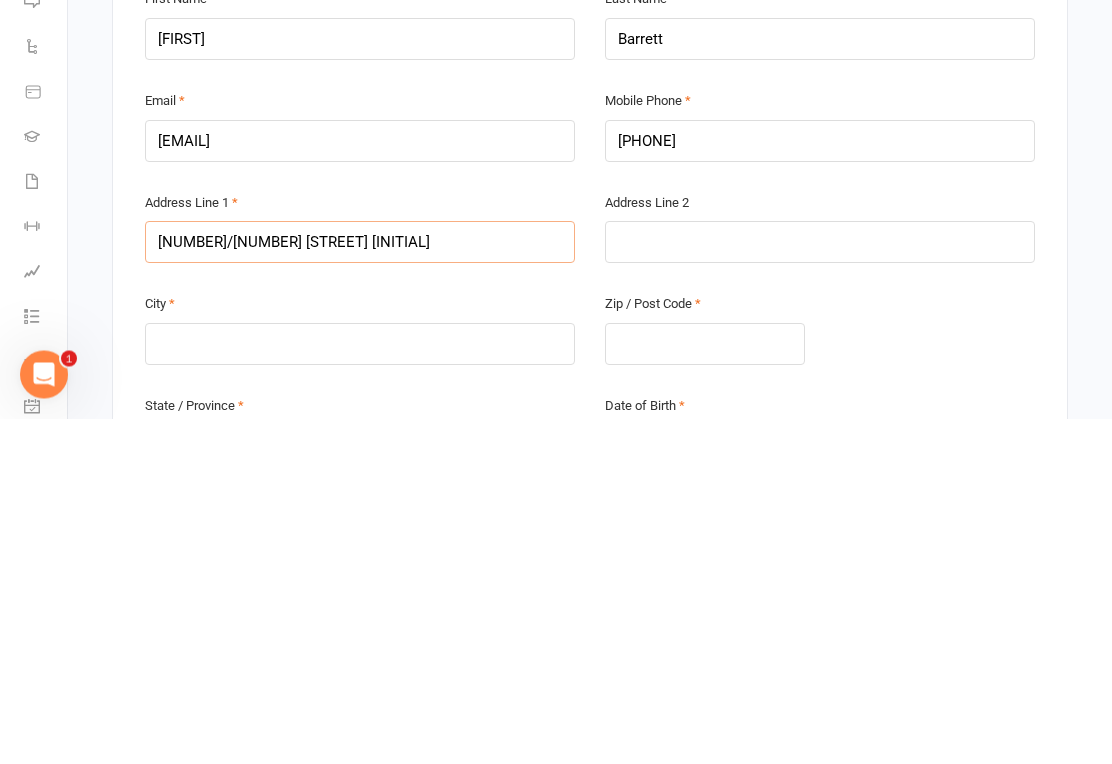 type on "[NUMBER]/[NUMBER] [STREET] [INITIAL]" 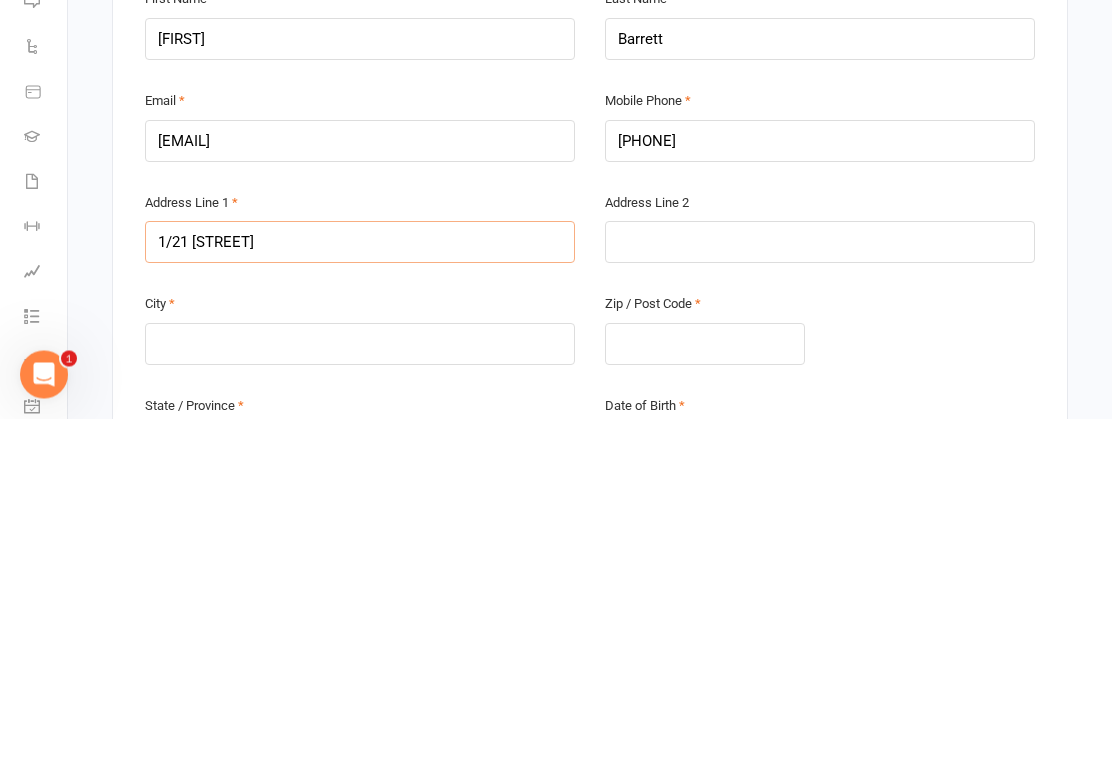type on "1/21 [STREET]" 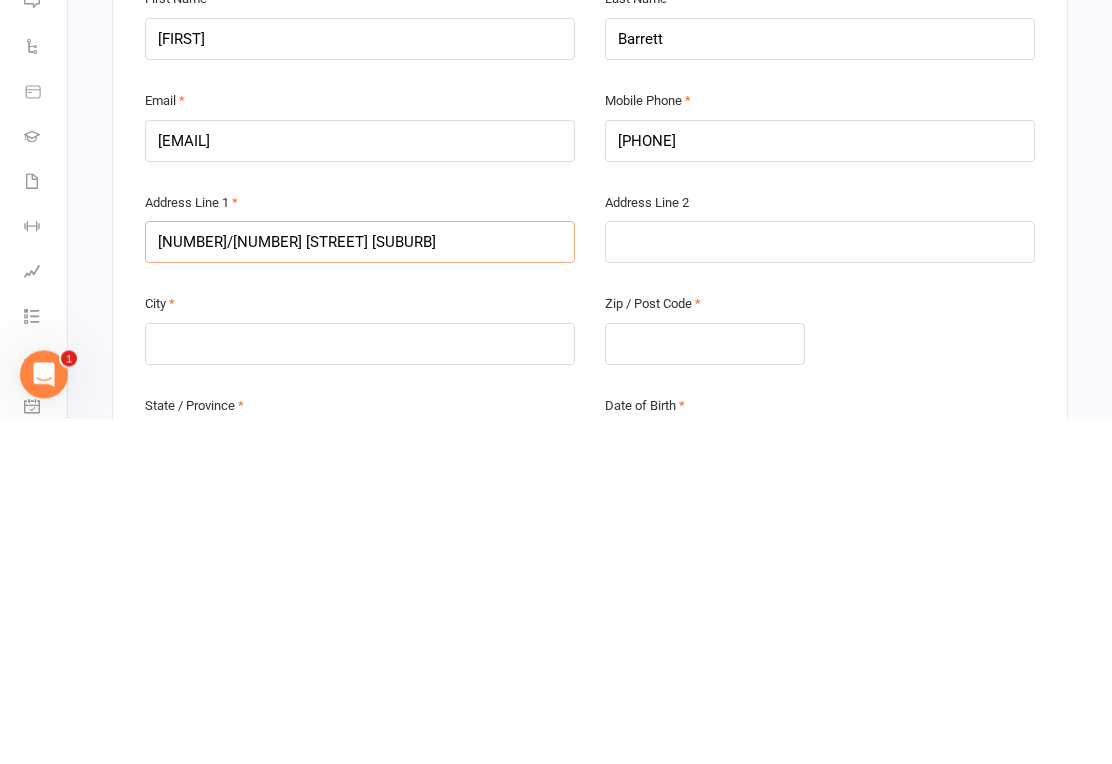 type on "1/21 [STREET]" 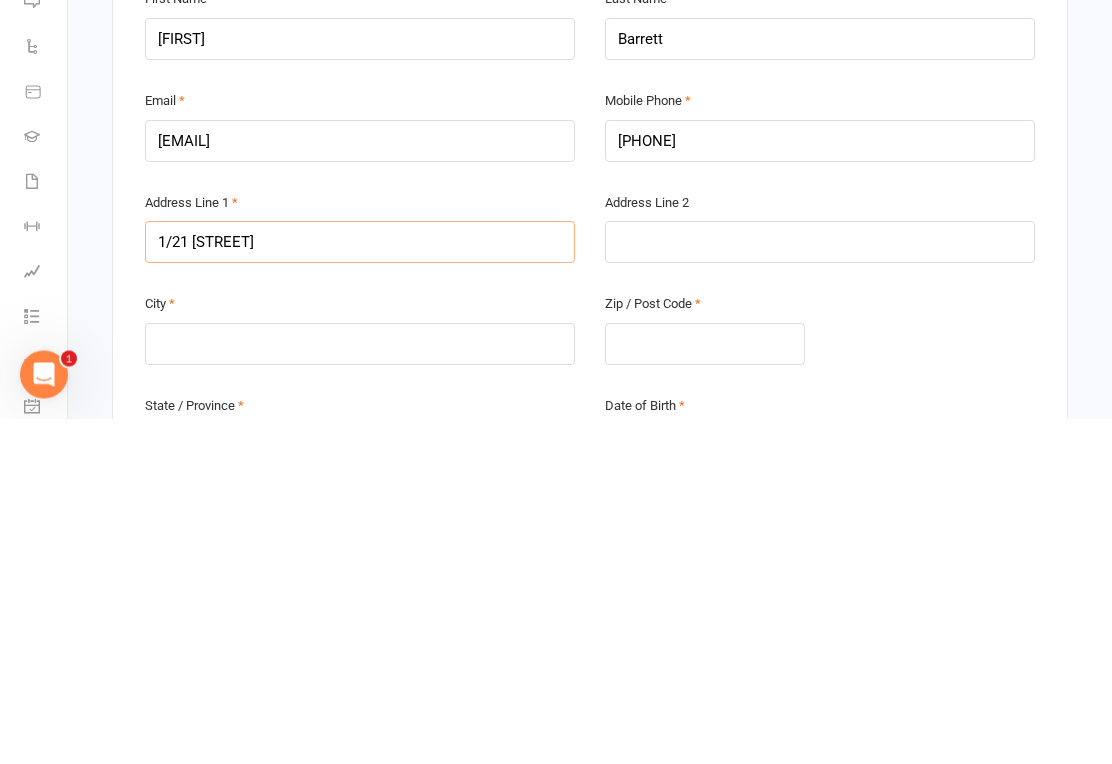 type on "[NUMBER]/[NUMBER] [STREET]" 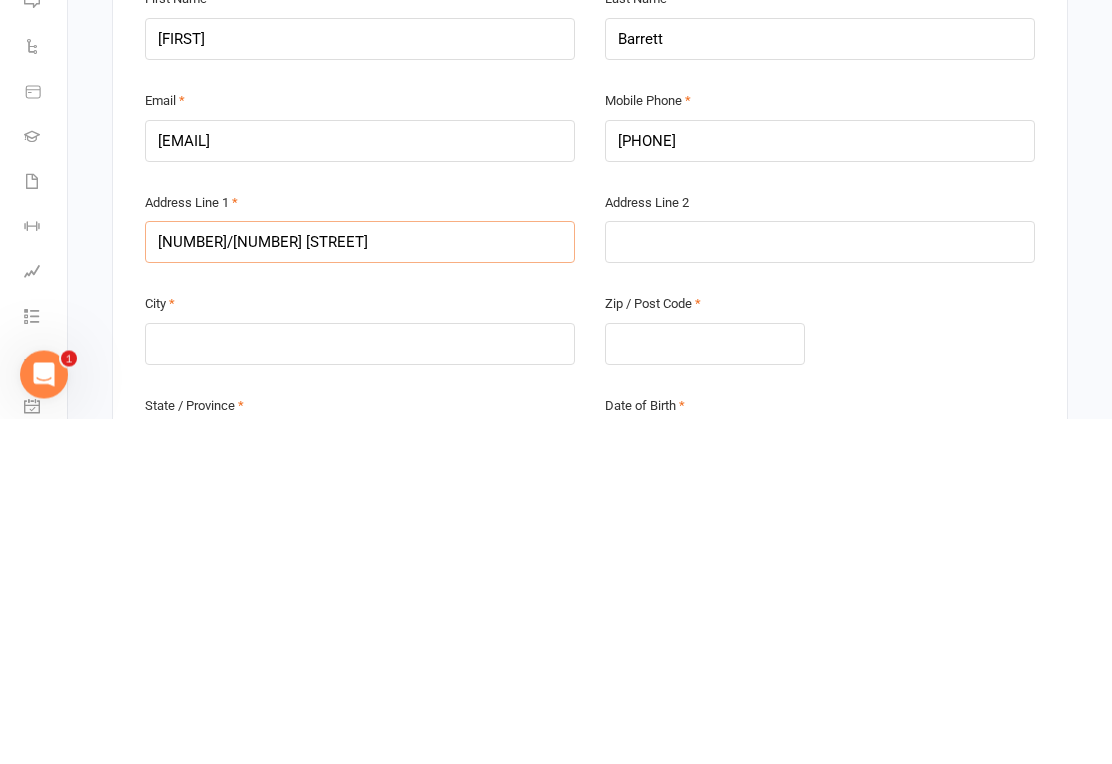 type on "[NUMBER]/[NUMBER] [STREET]" 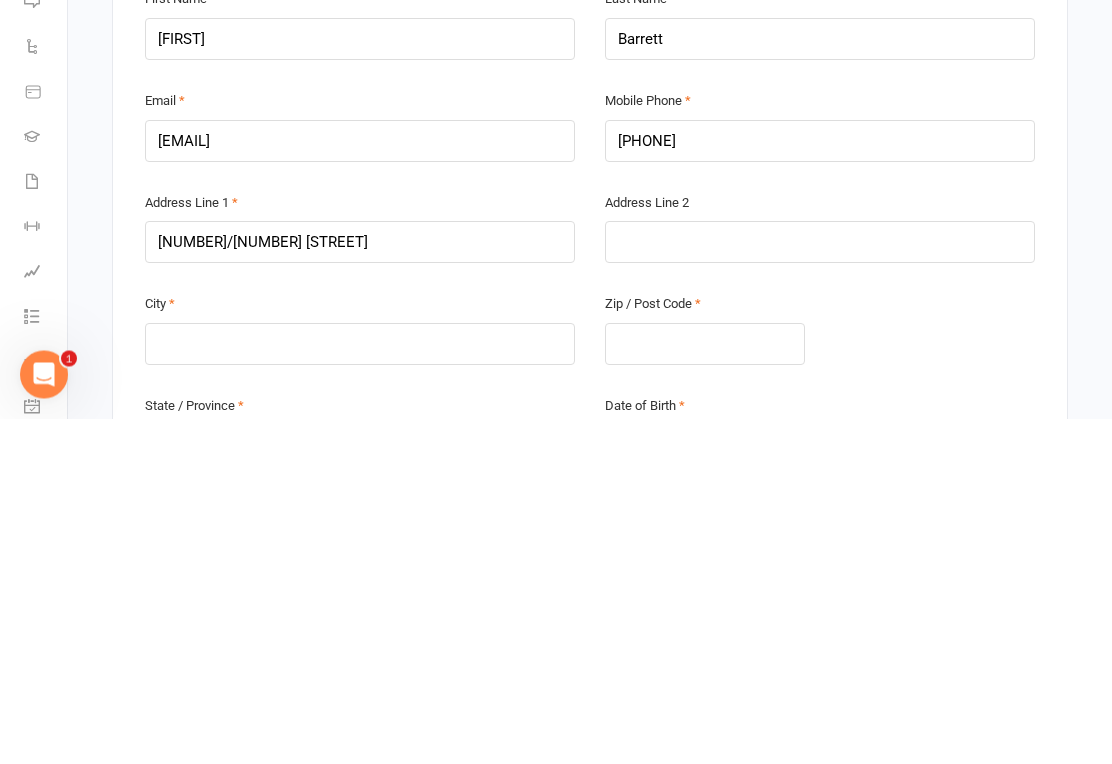 click at bounding box center (820, 588) 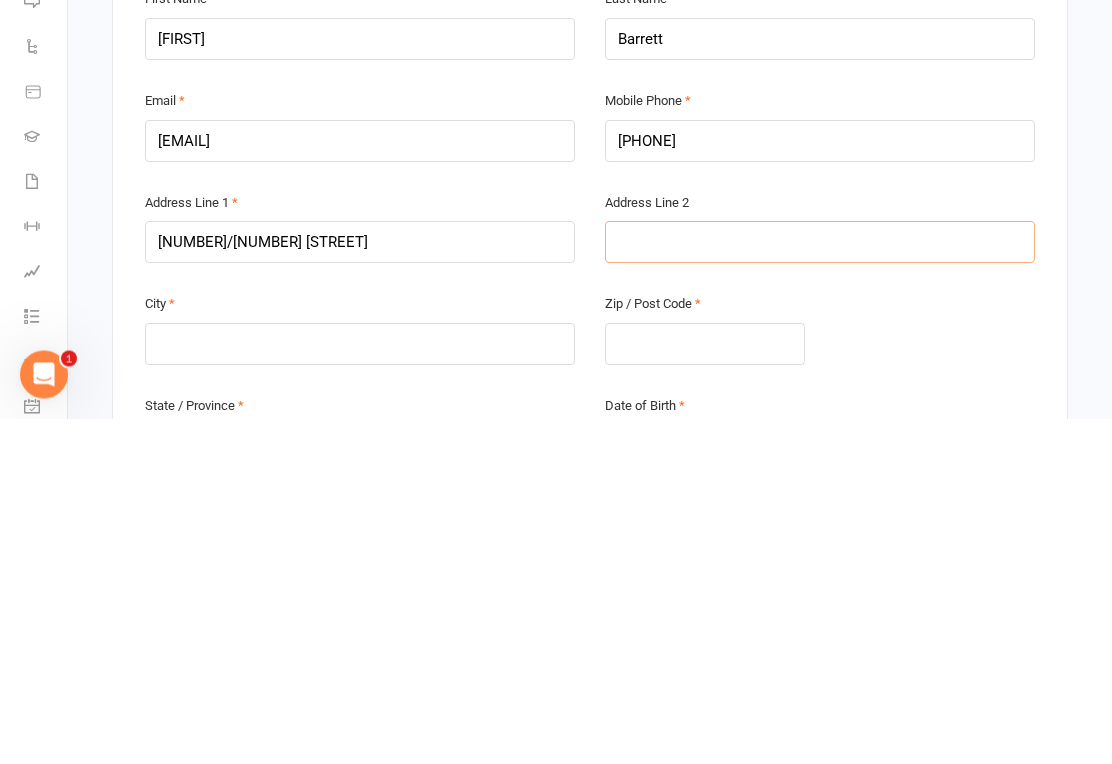 type on "A" 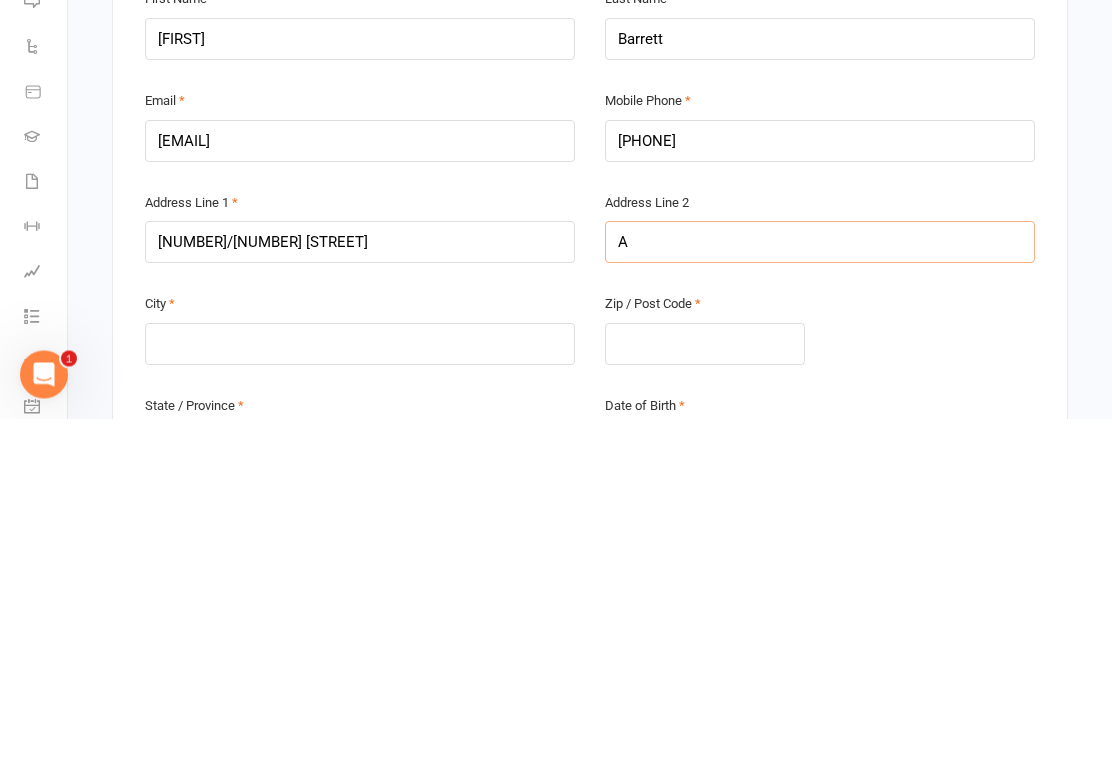 type 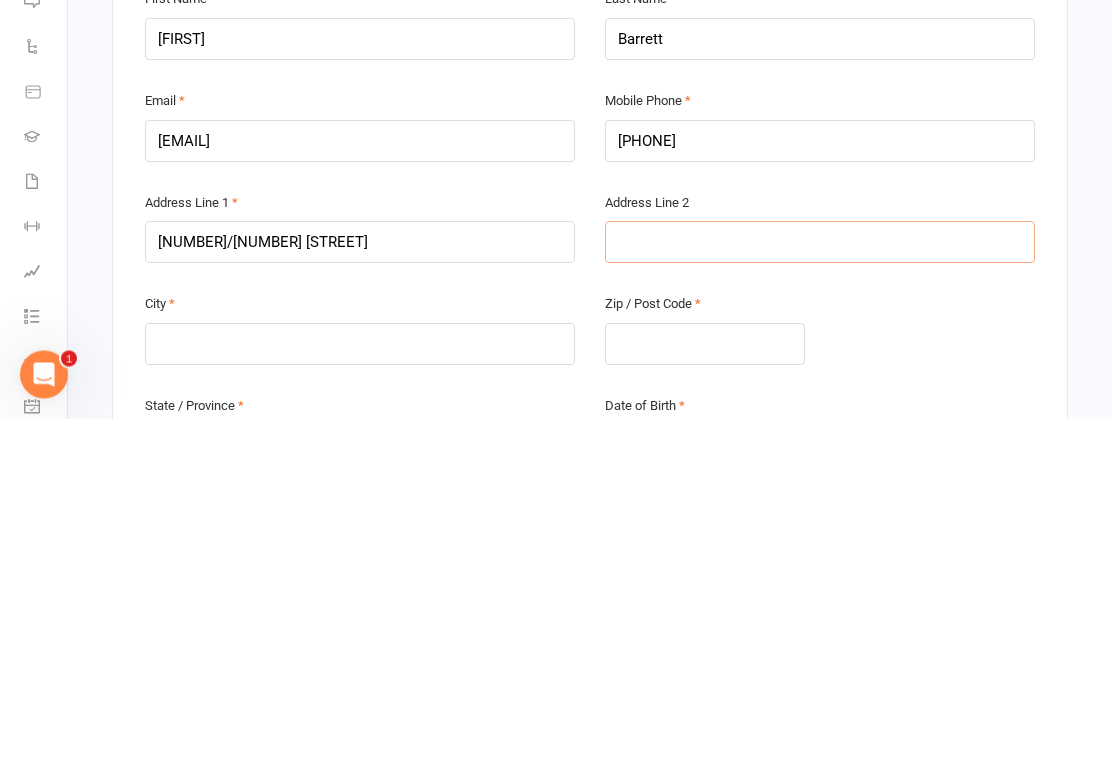 type on "D" 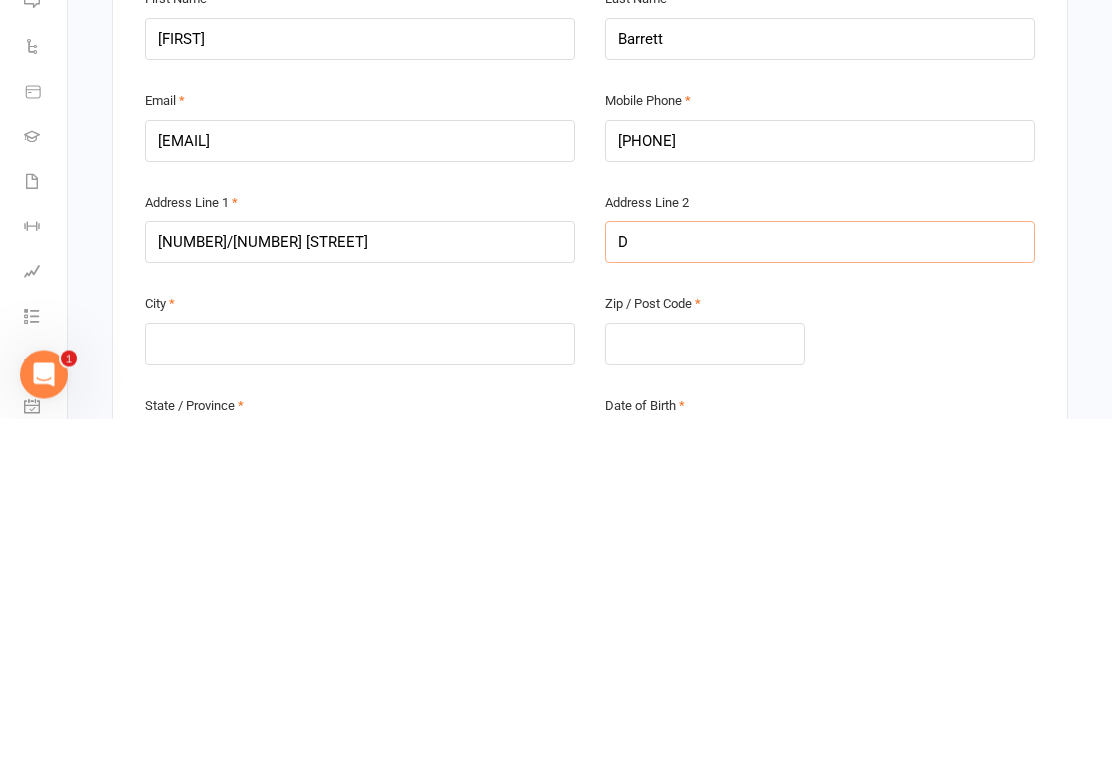 type on "[SUBURB]" 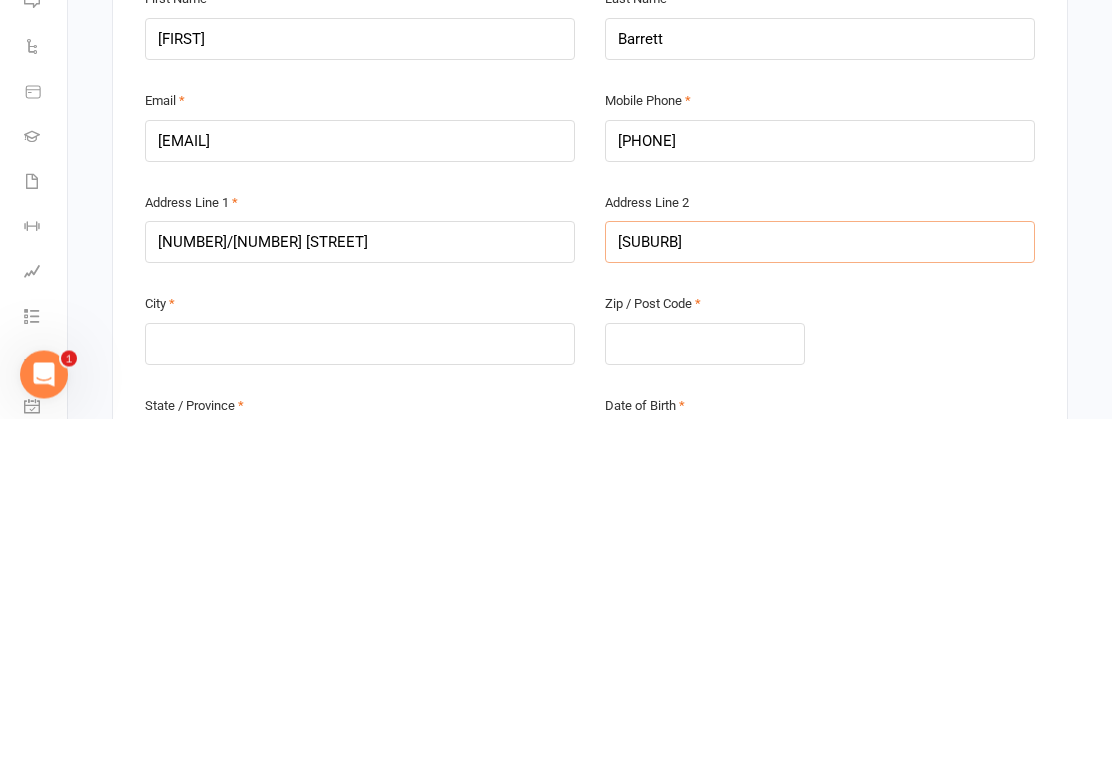 type on "Dur" 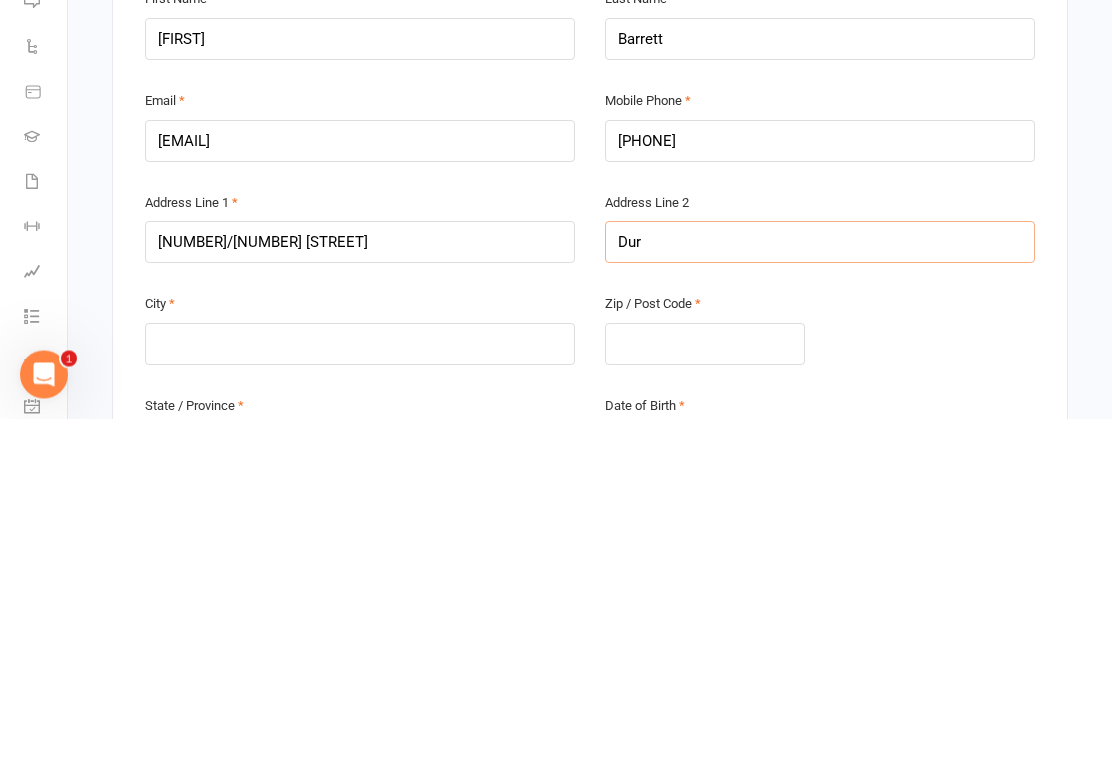 type on "Dura" 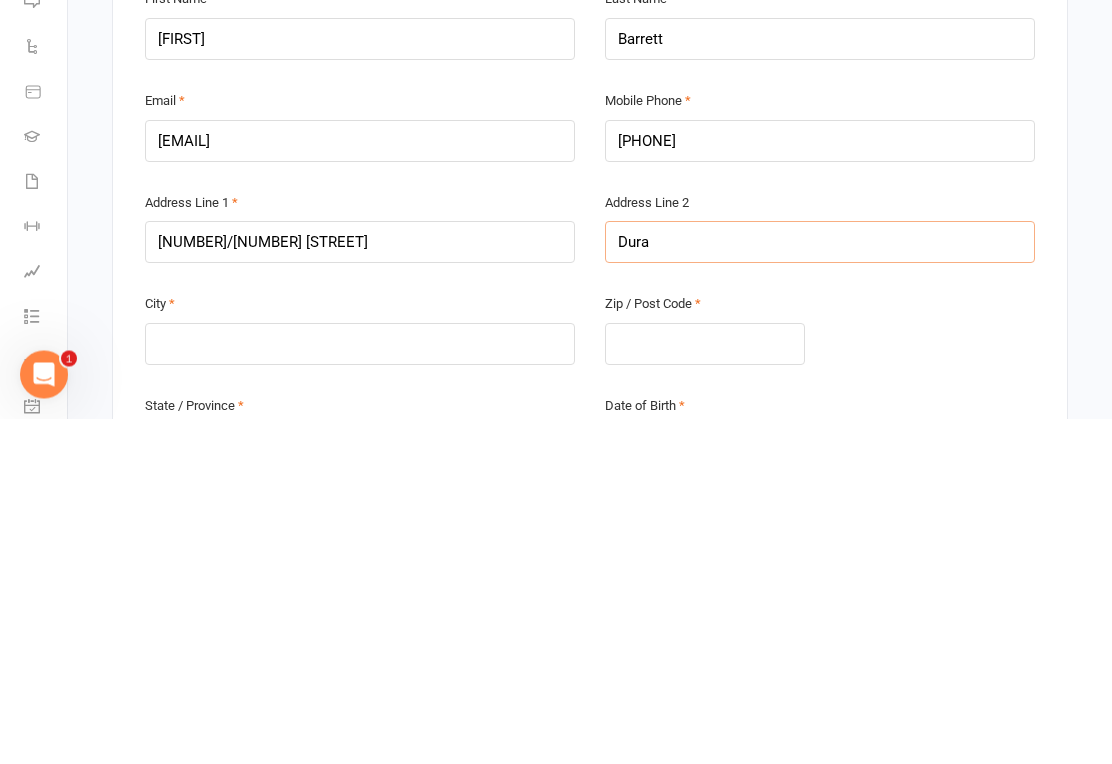 type on "Dural" 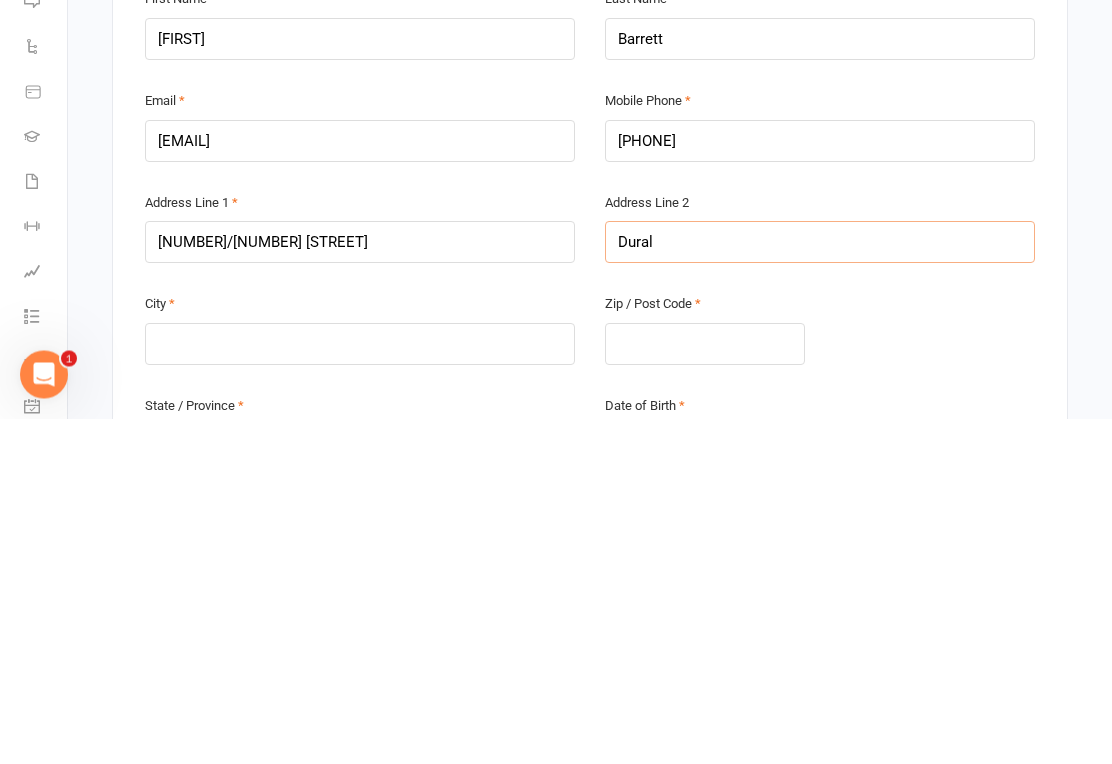 type on "Dural" 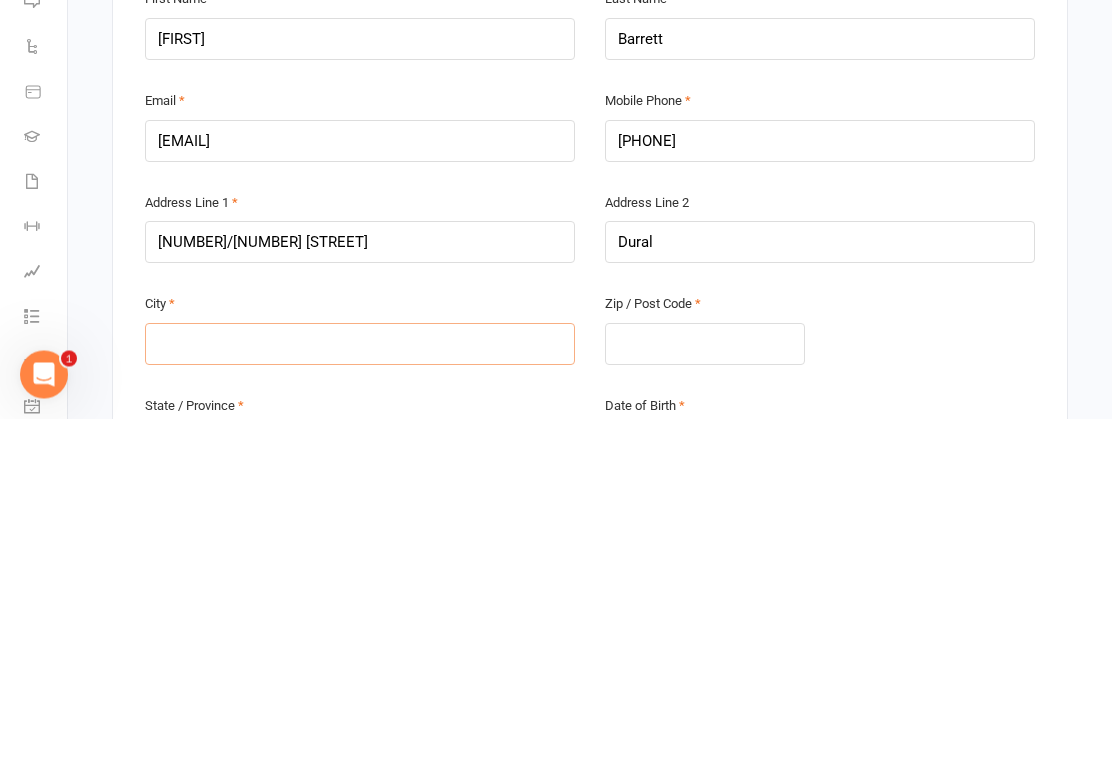 click at bounding box center [360, 690] 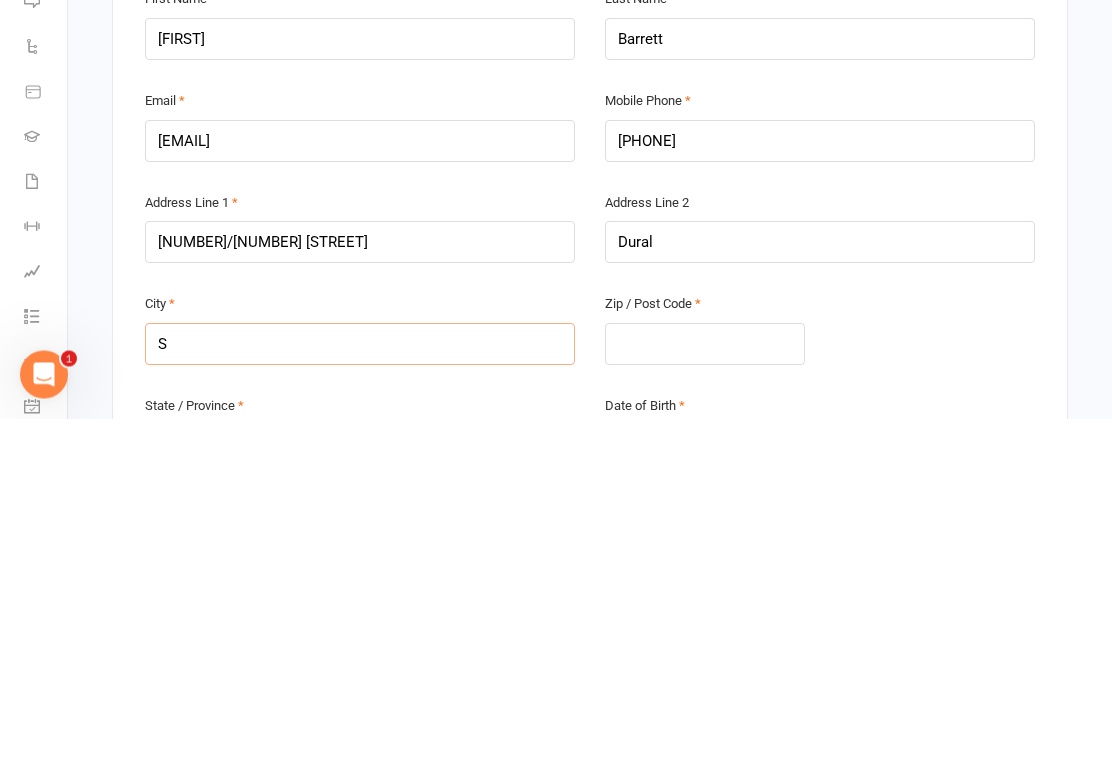 type on "[INITIAL]" 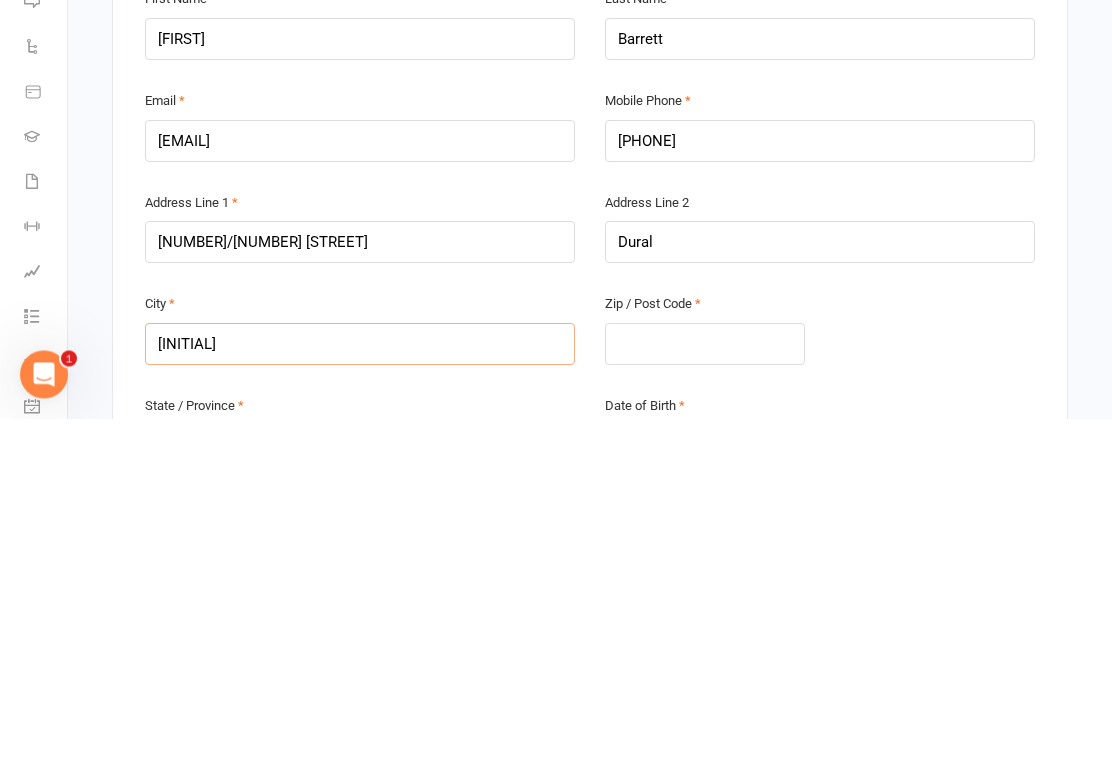 type on "[CITY]" 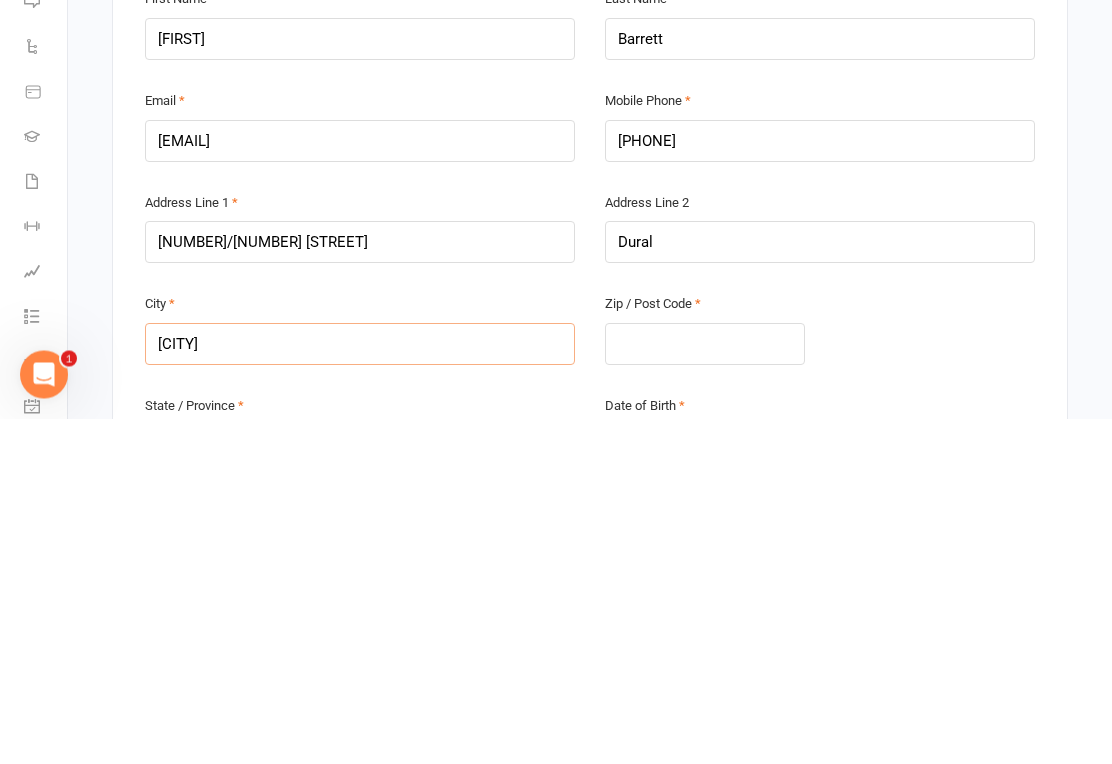 type on "[CITY]" 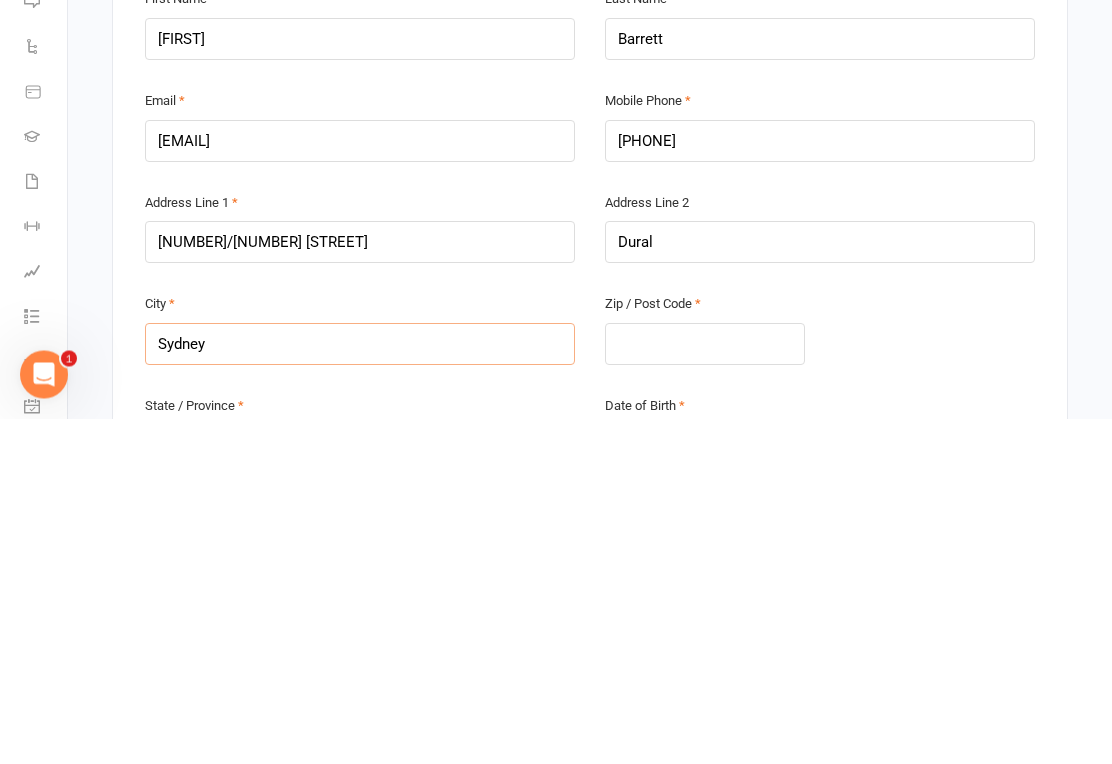 type on "Sydney" 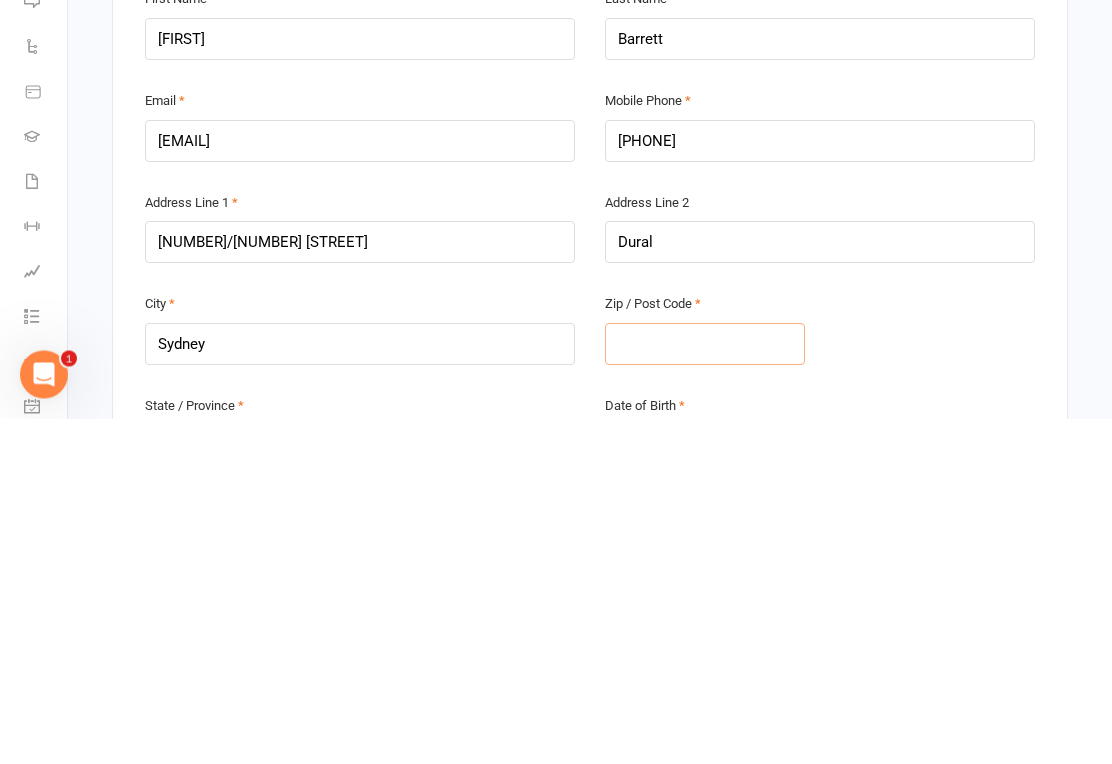click at bounding box center (705, 690) 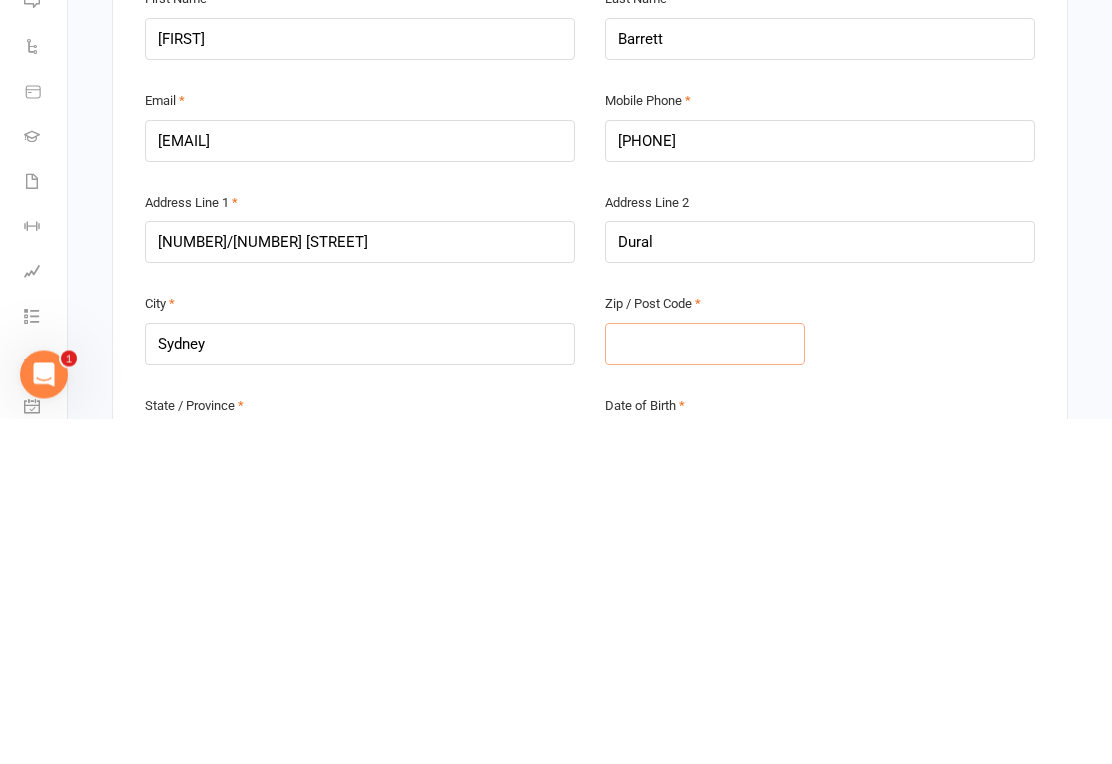 type on "2" 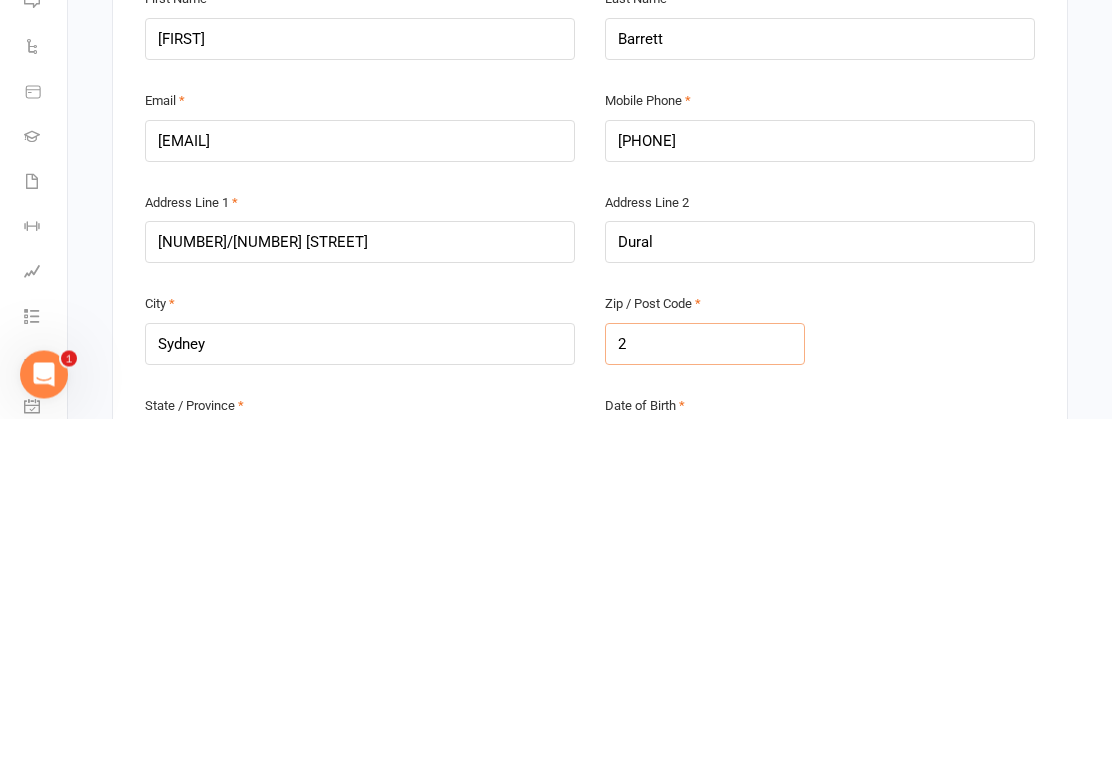 type on "21" 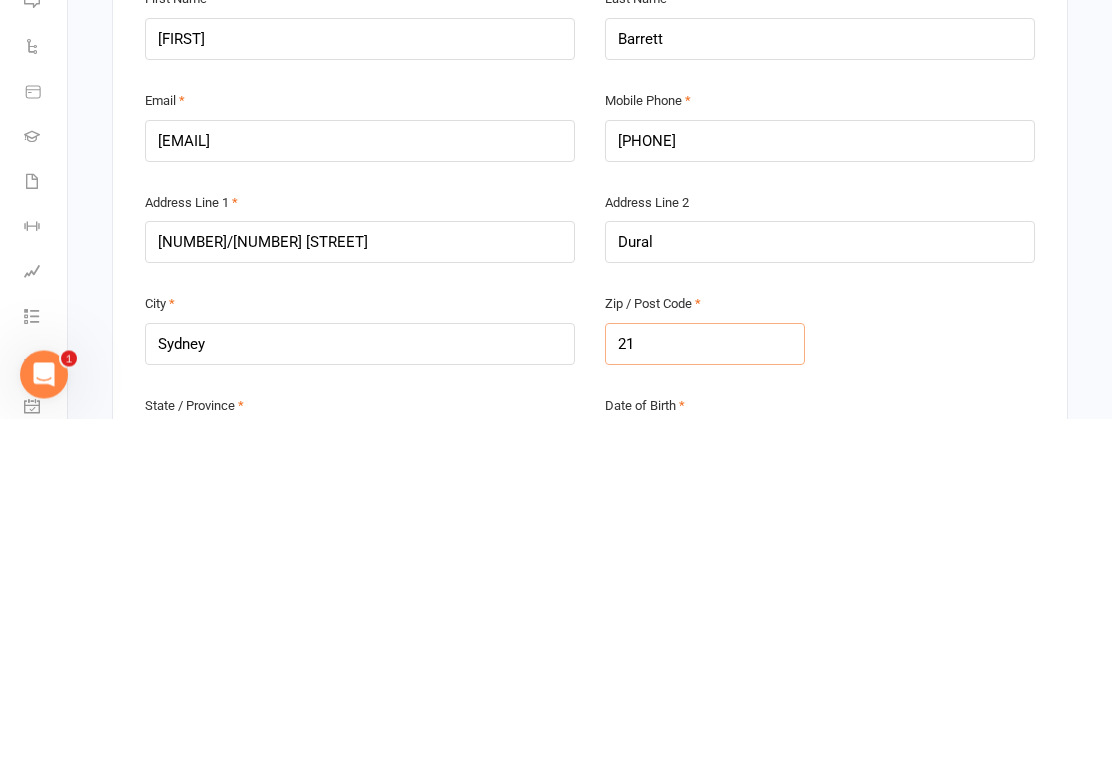 type on "215" 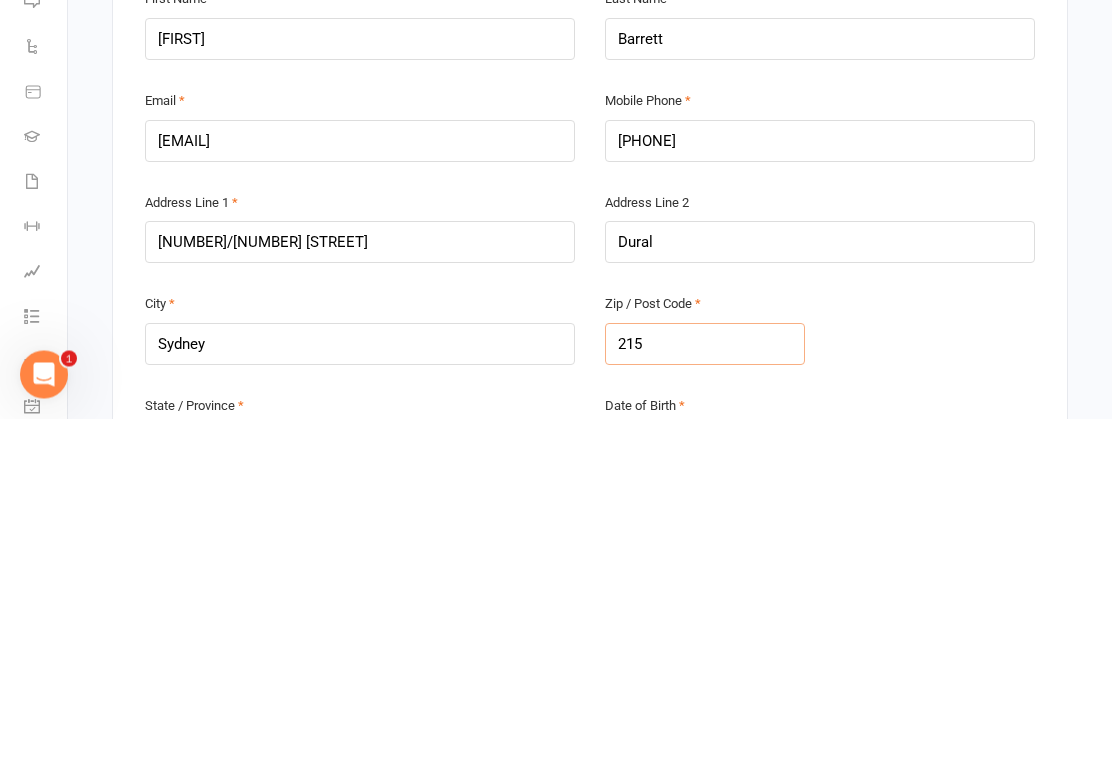 type on "215" 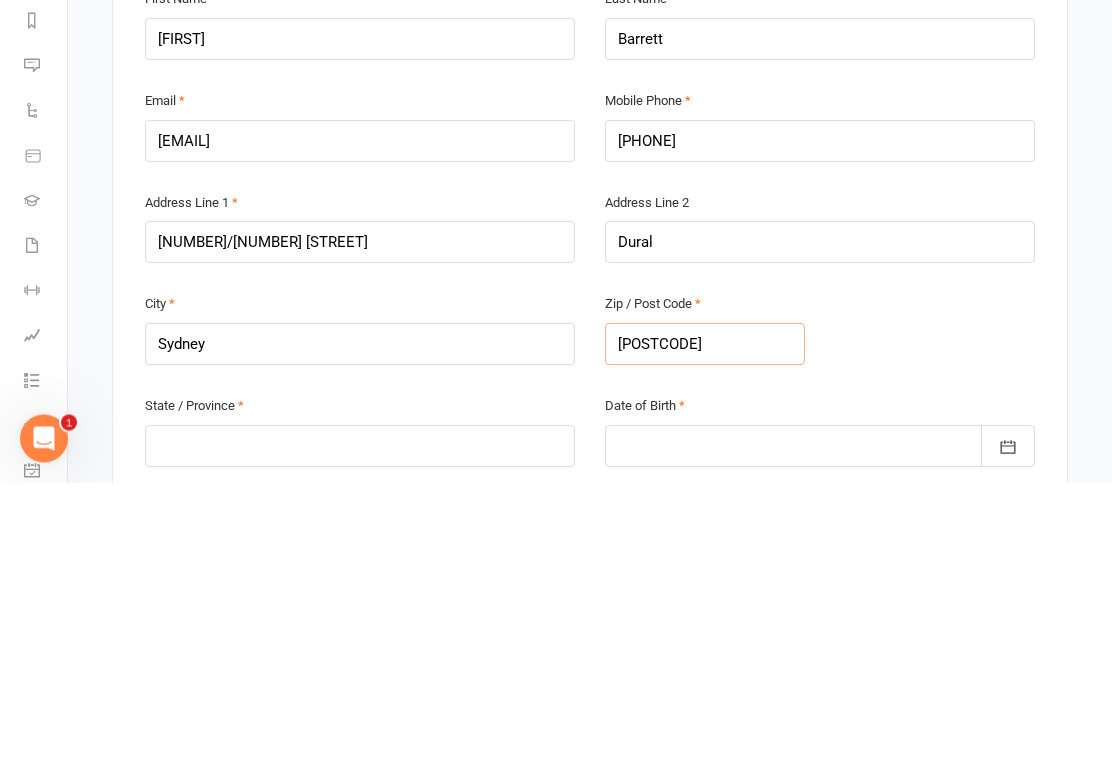 scroll, scrollTop: 322, scrollLeft: 0, axis: vertical 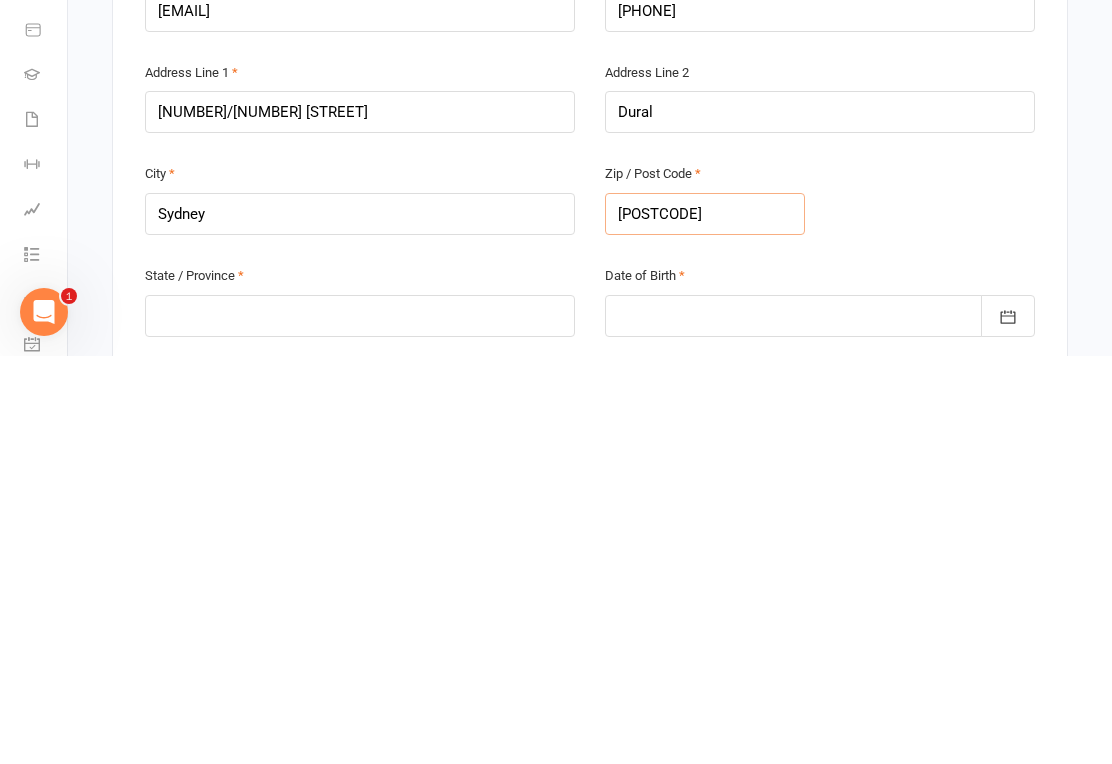 type on "[POSTCODE]" 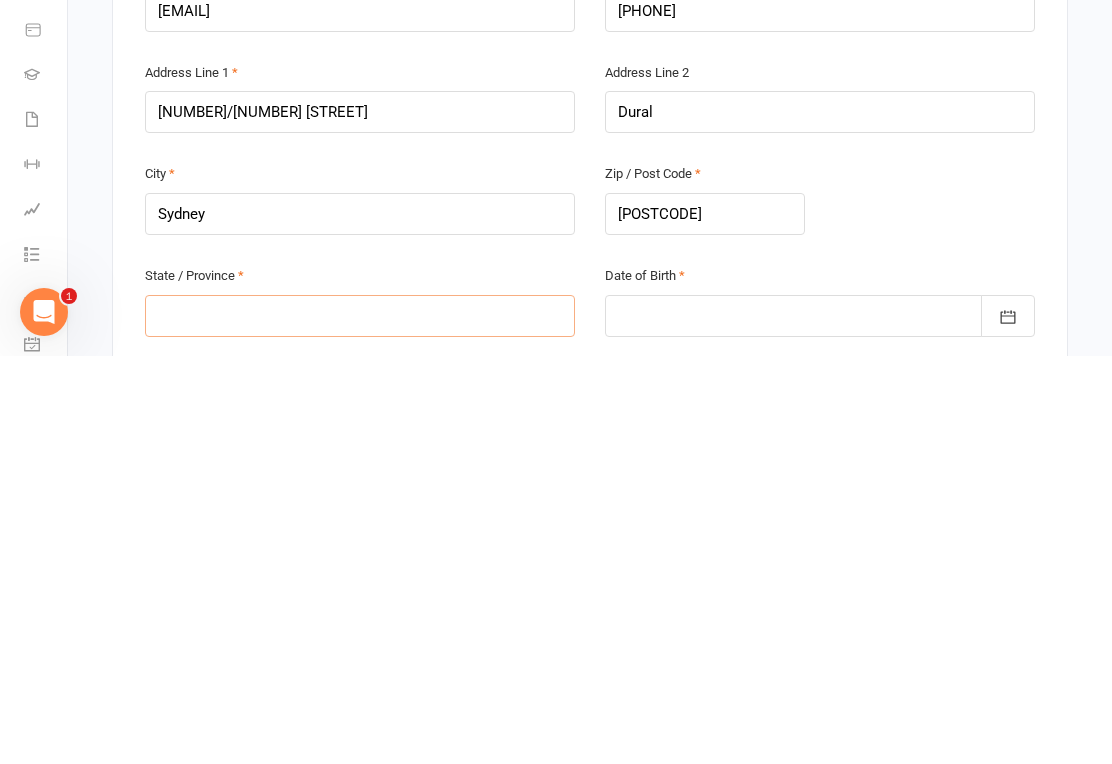 click at bounding box center [360, 724] 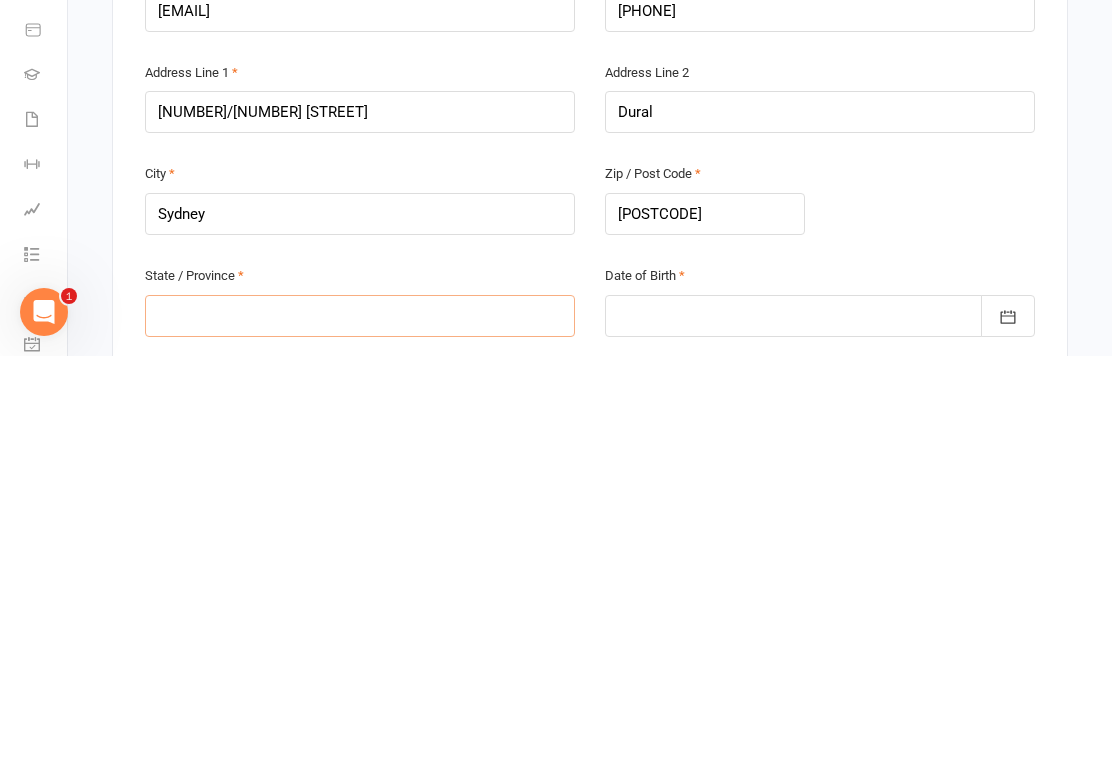 type on "N" 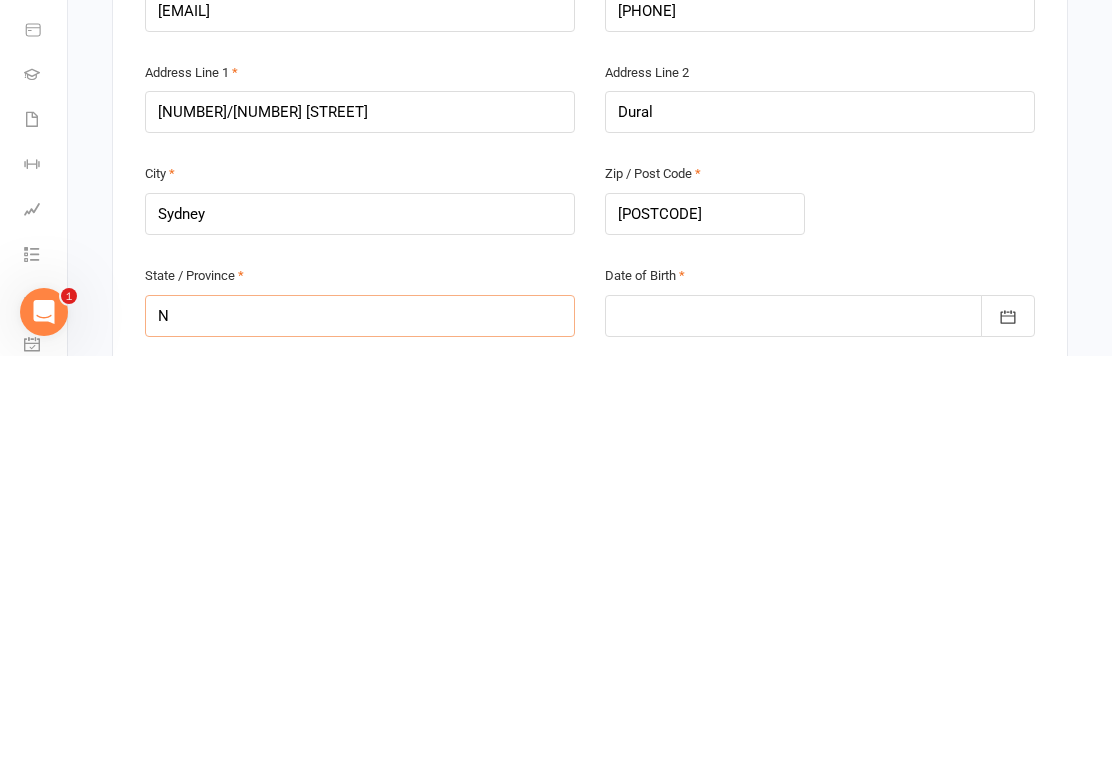 type on "NS" 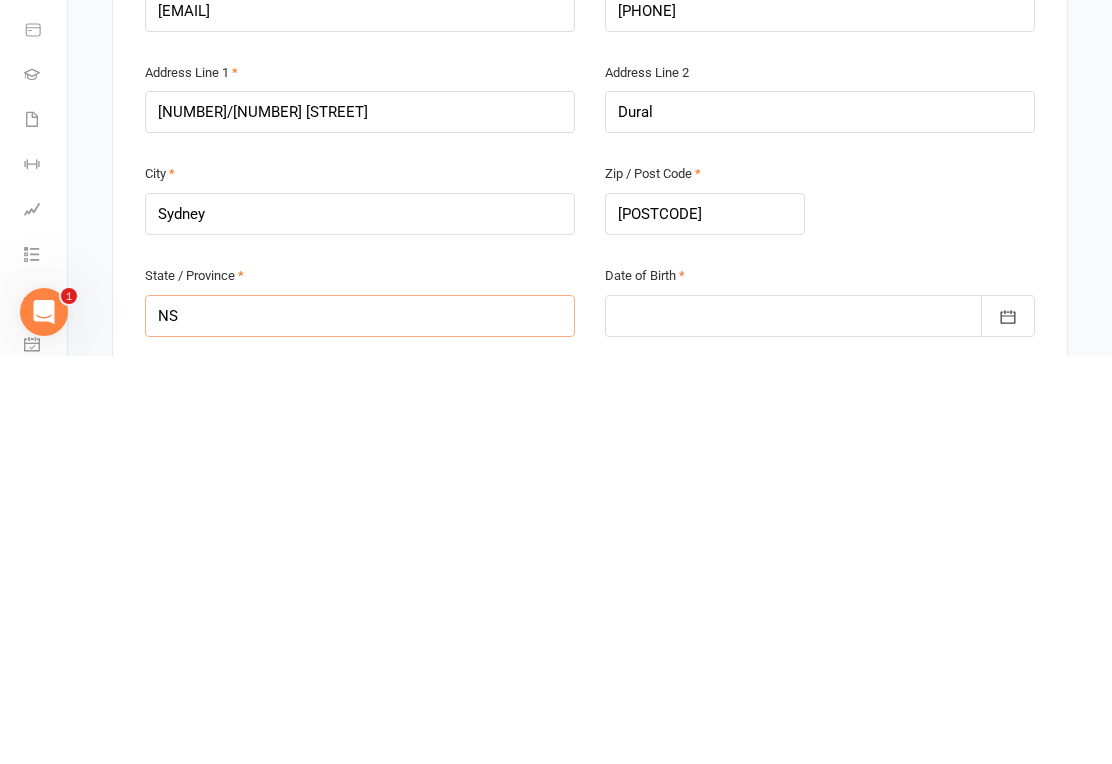 type on "NSW" 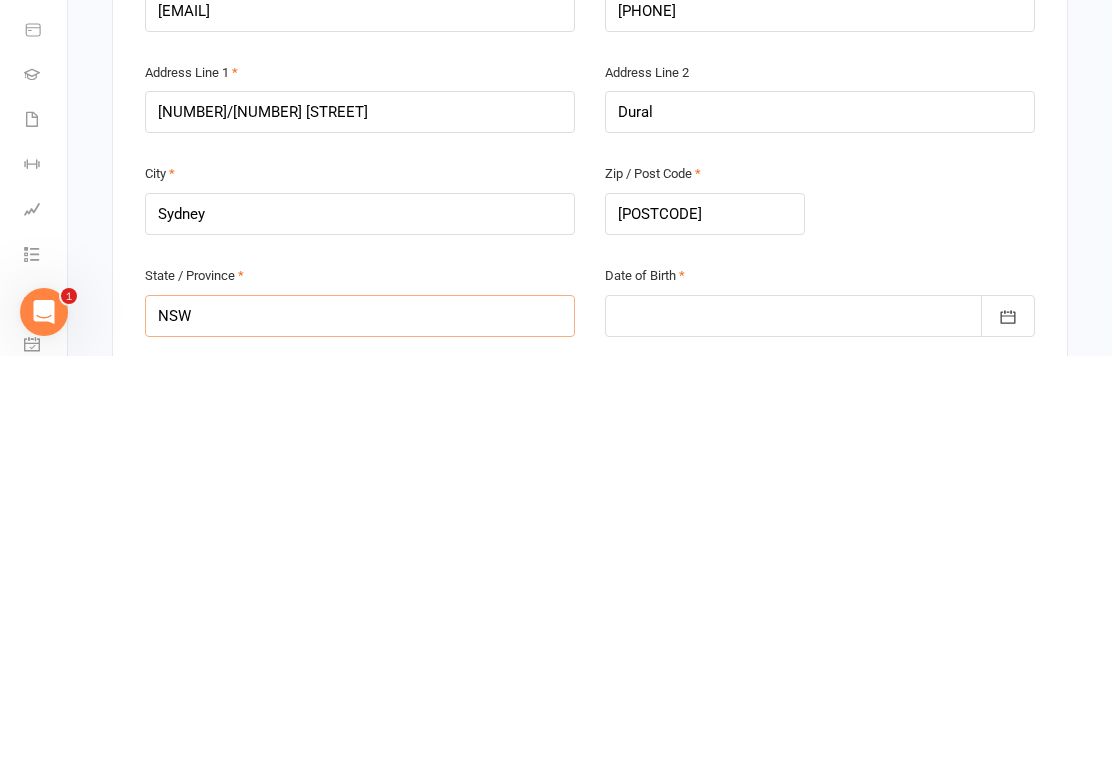 type on "NSW" 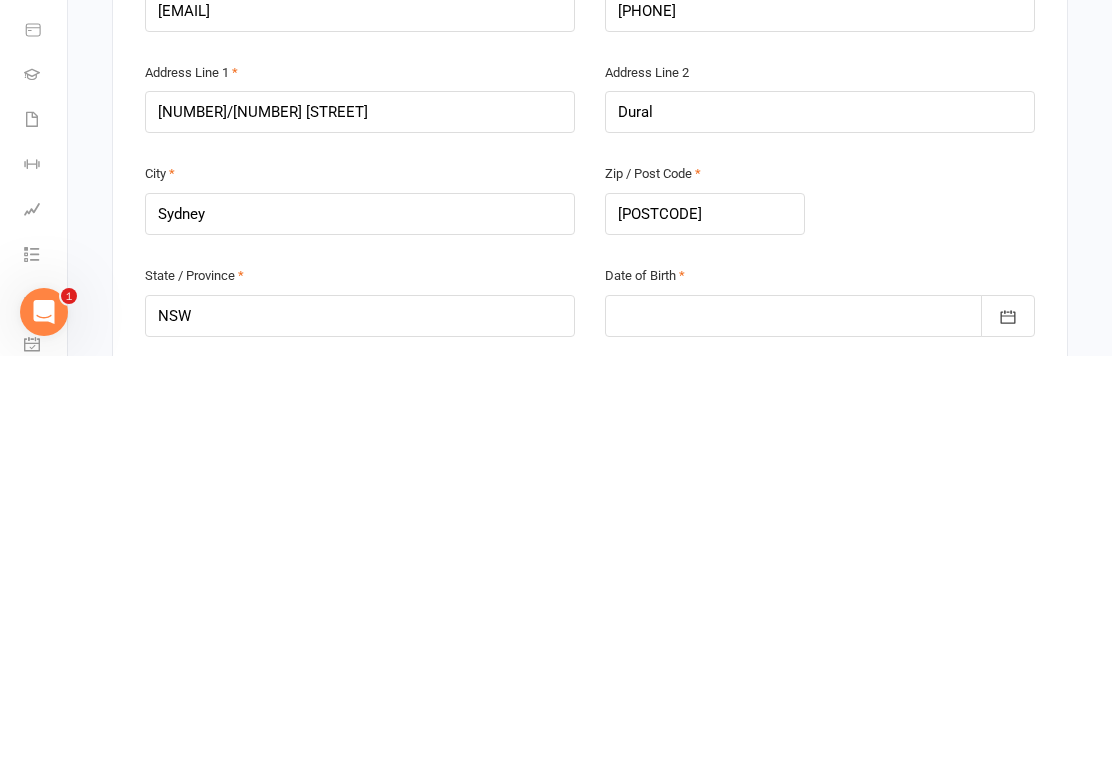 click at bounding box center (820, 724) 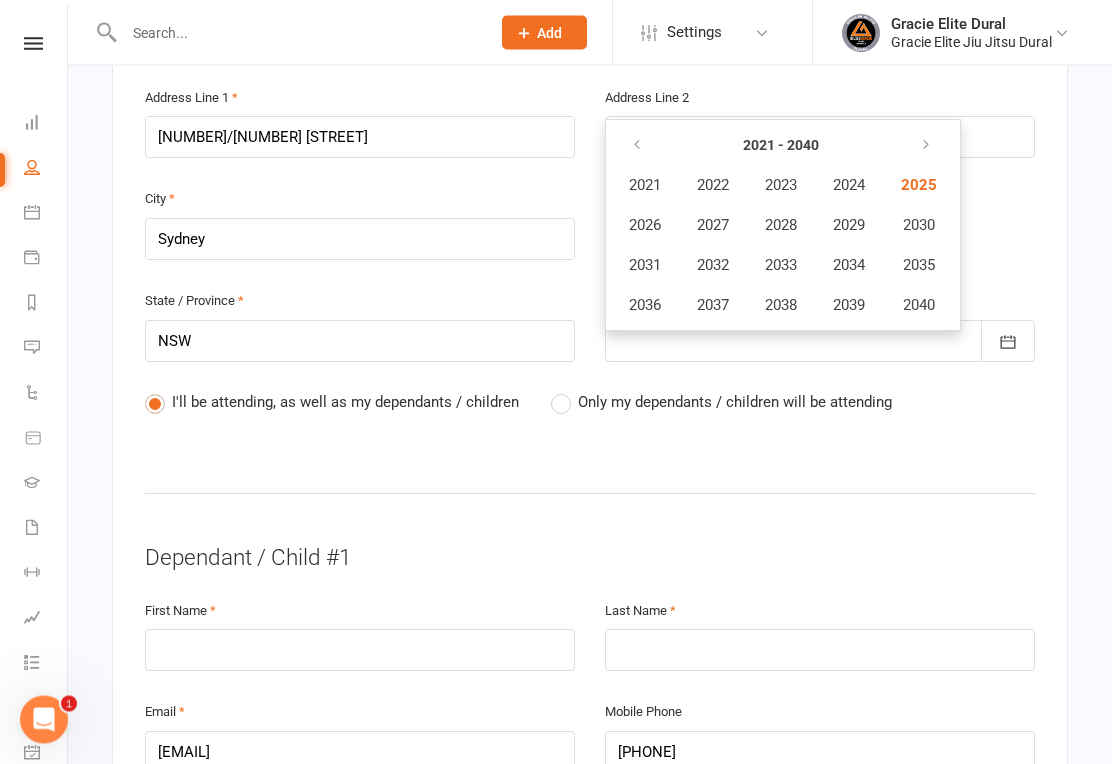 scroll, scrollTop: 706, scrollLeft: 0, axis: vertical 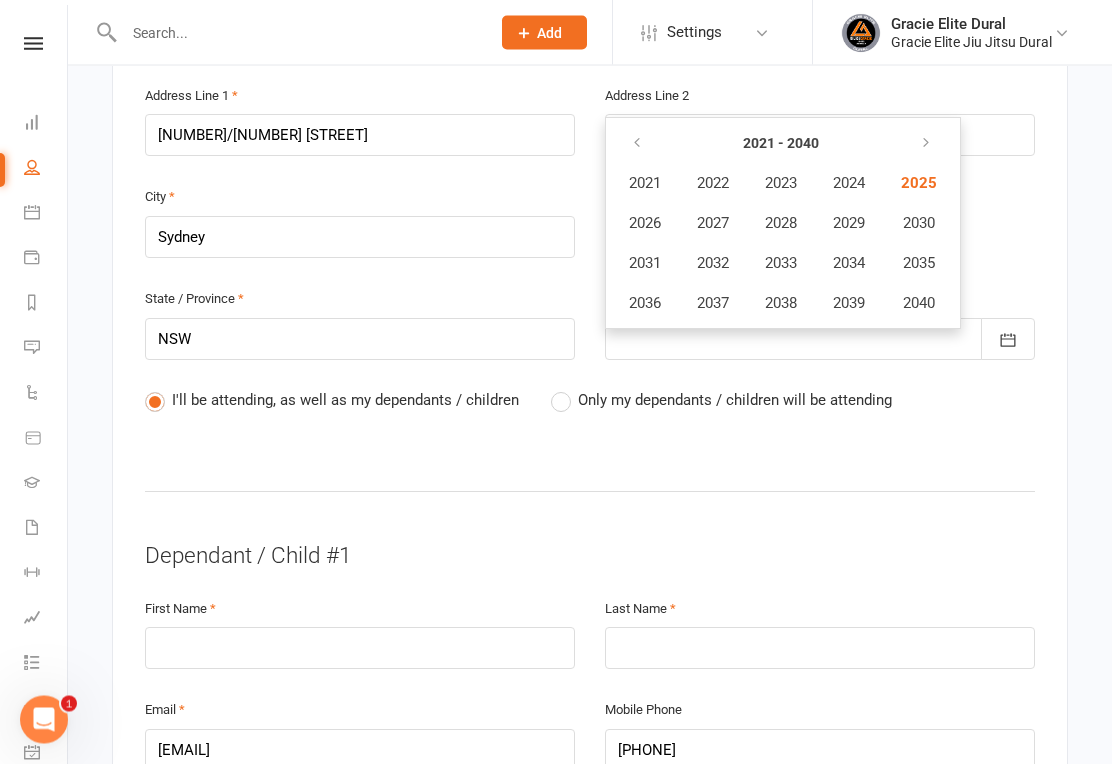 click on "Only my dependants / children will be attending" at bounding box center (721, 401) 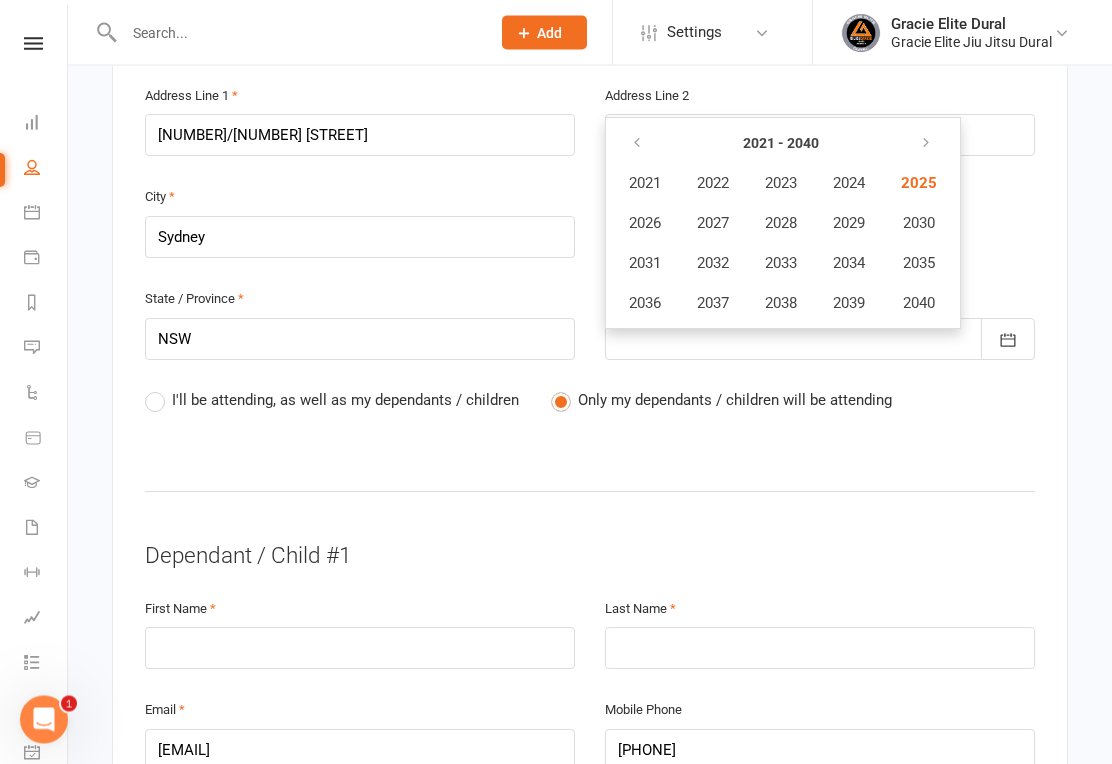 scroll, scrollTop: 707, scrollLeft: 0, axis: vertical 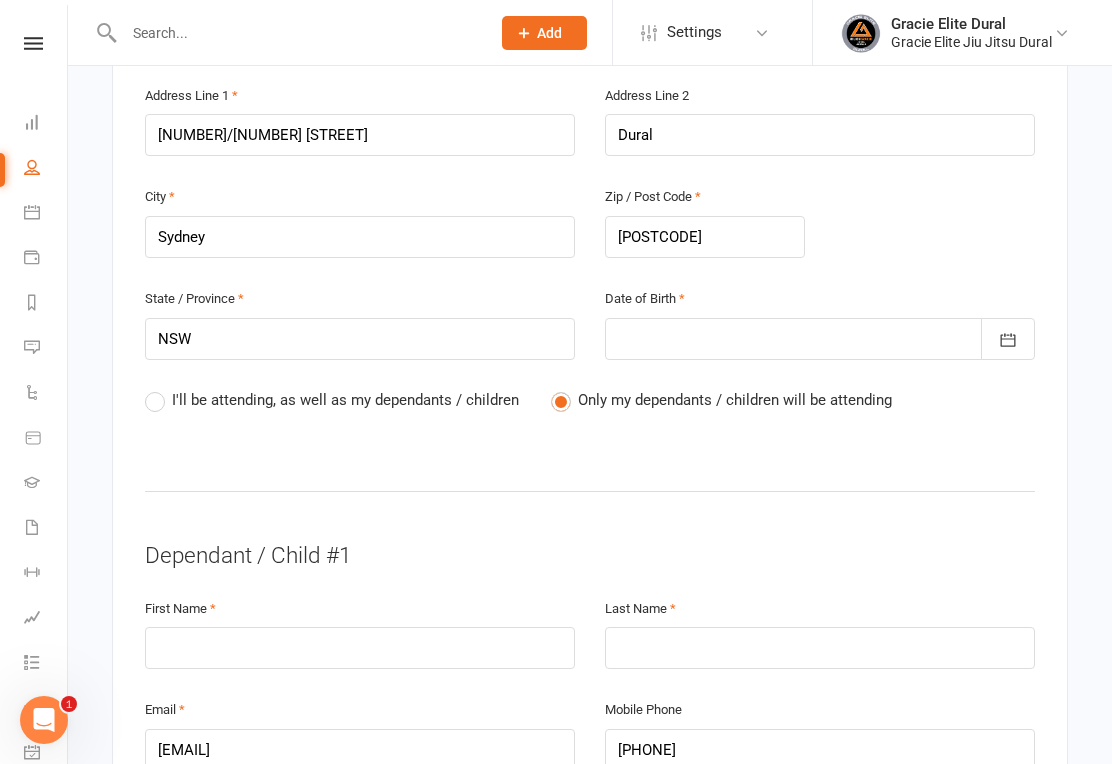 click at bounding box center [820, 339] 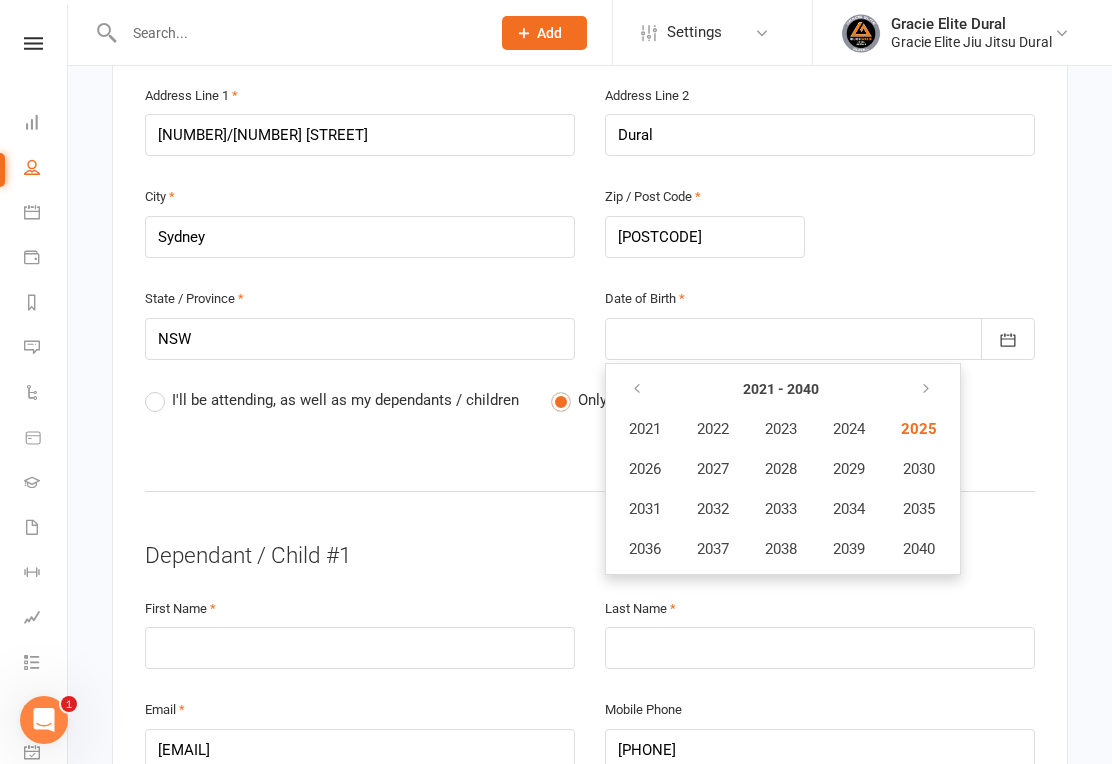 click at bounding box center (637, 389) 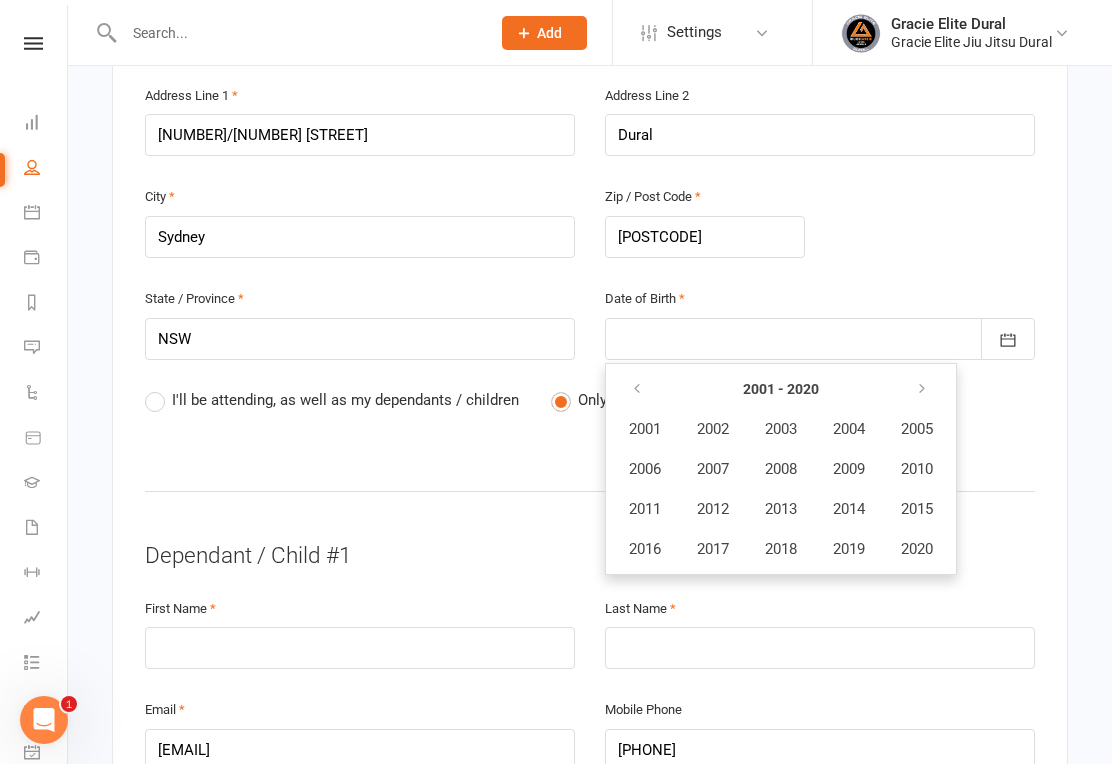 click at bounding box center (638, 389) 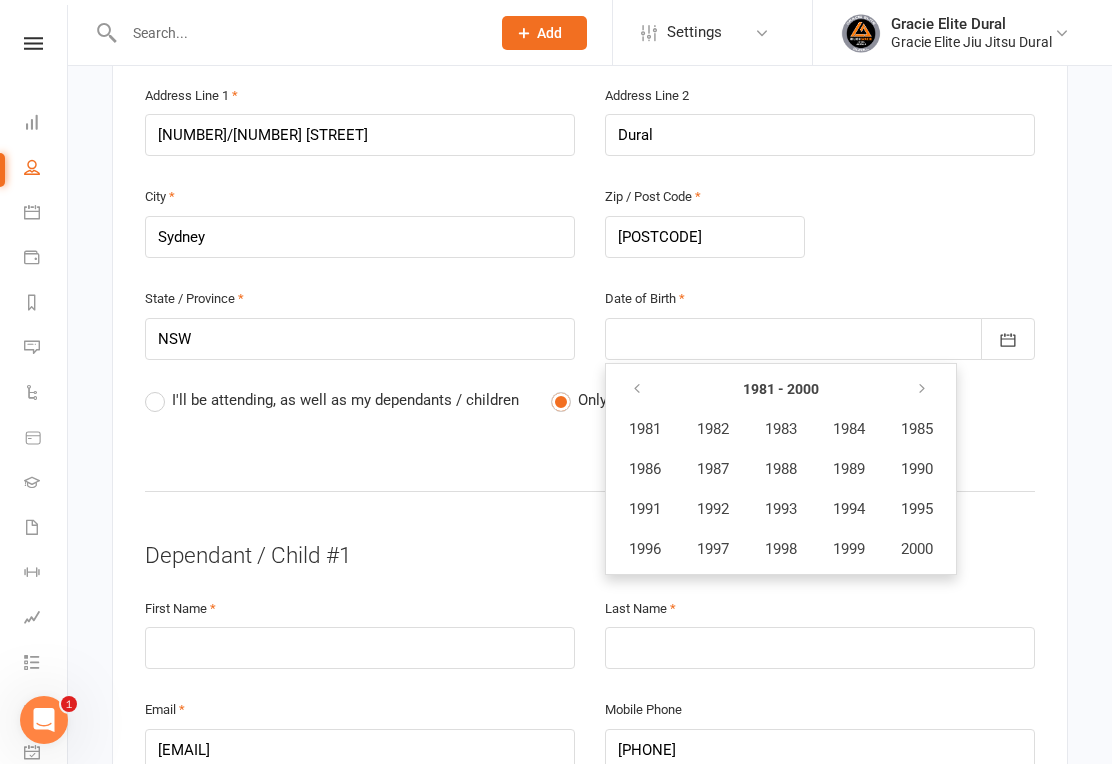 click at bounding box center [638, 389] 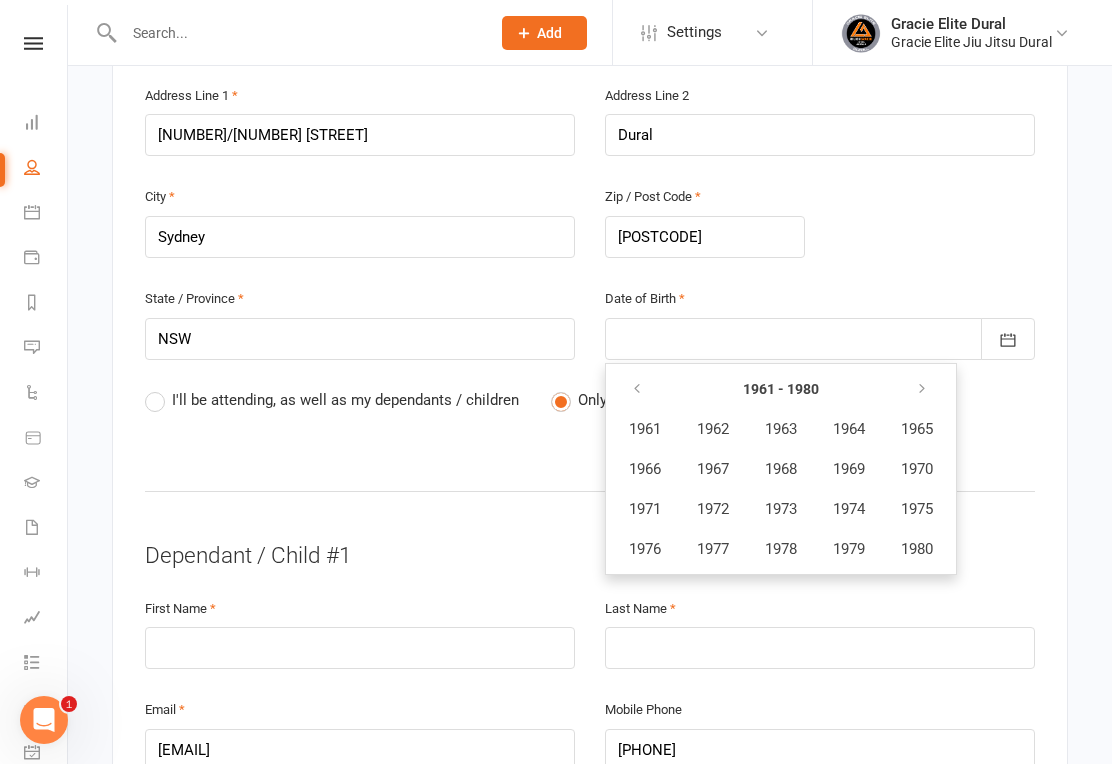 click on "1977" at bounding box center (713, 549) 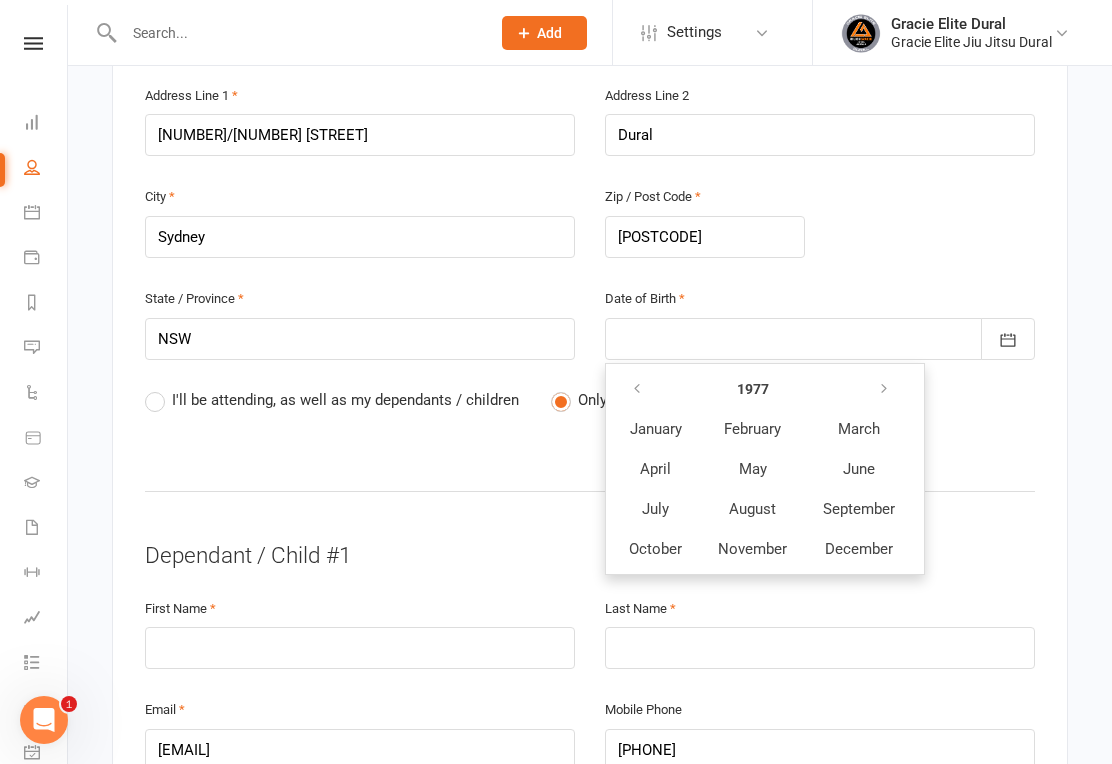 click on "March" at bounding box center [859, 429] 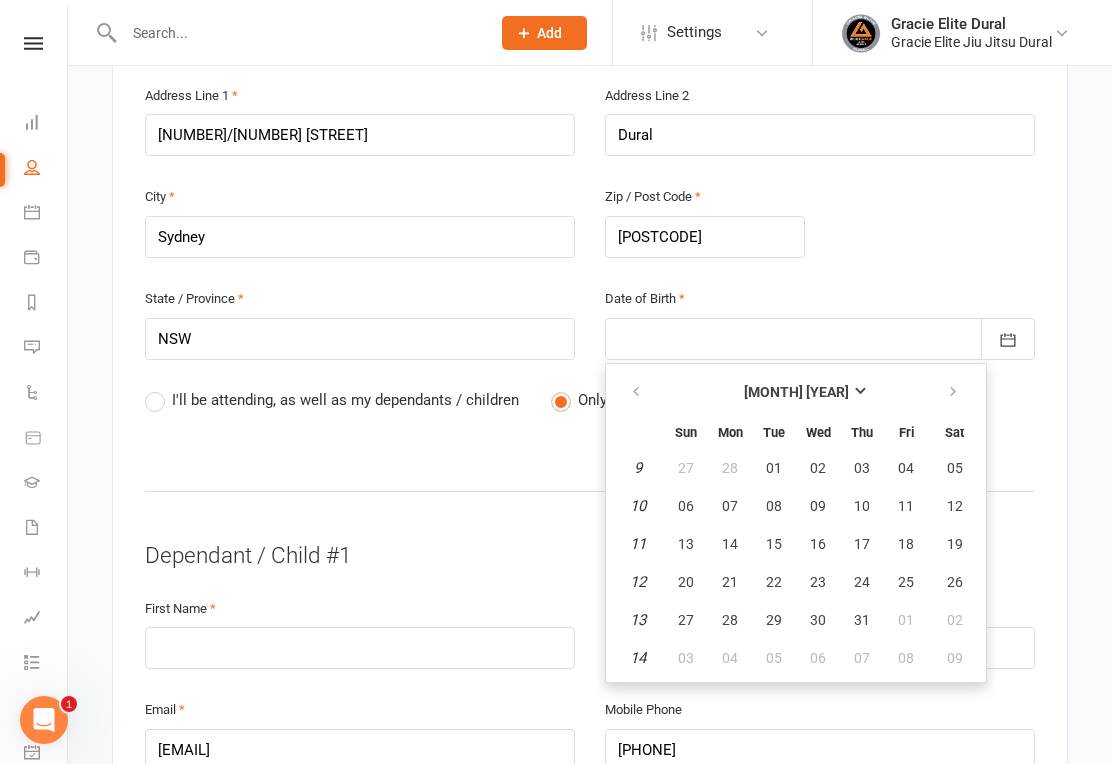 click on "08" at bounding box center (774, 506) 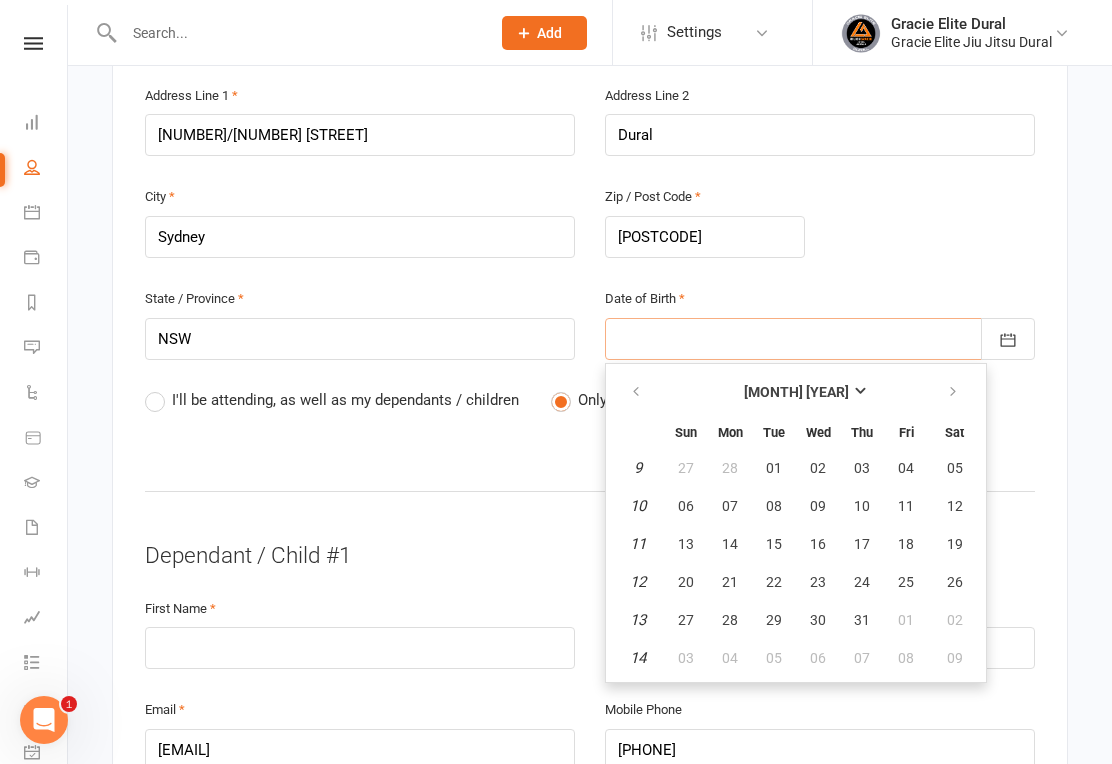 type on "[MONTH] [DATE] [YEAR]" 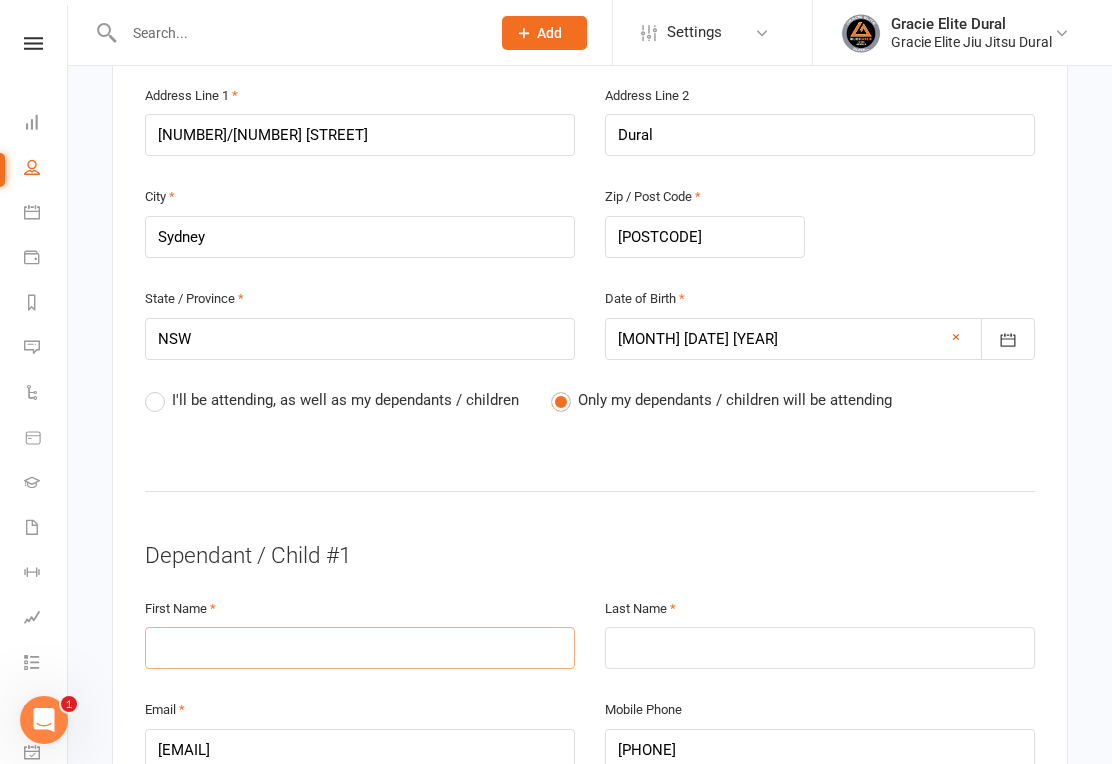 click at bounding box center [360, 648] 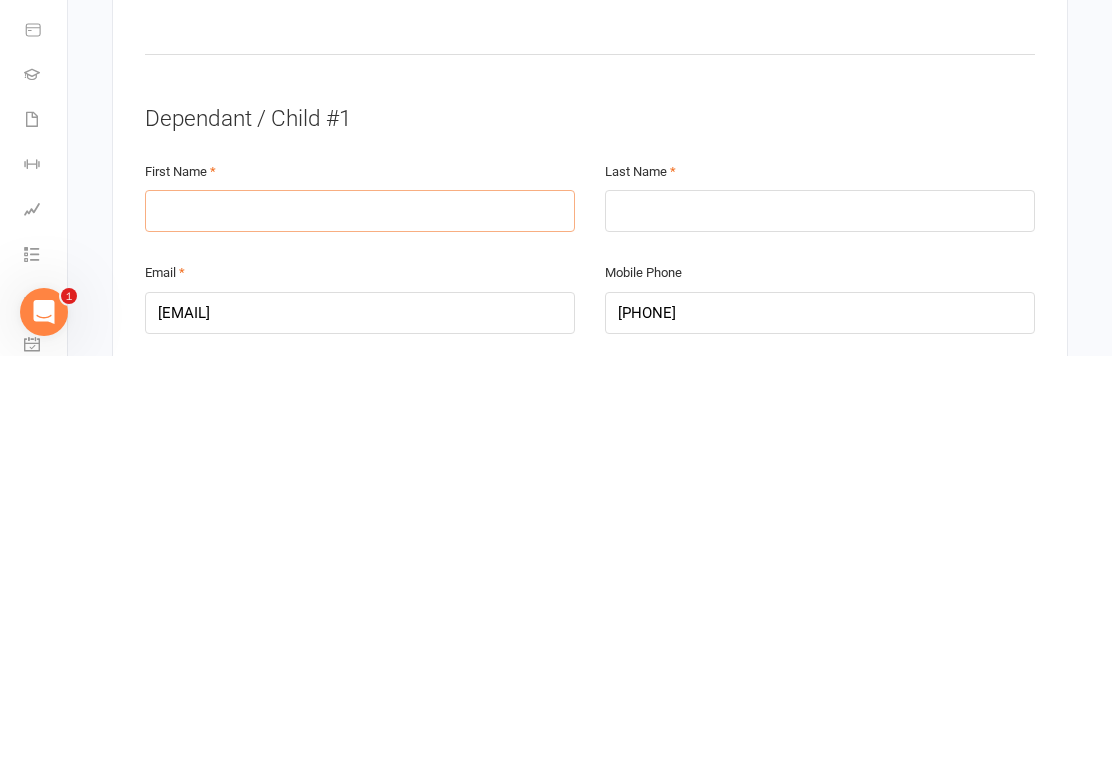 click at bounding box center (360, 619) 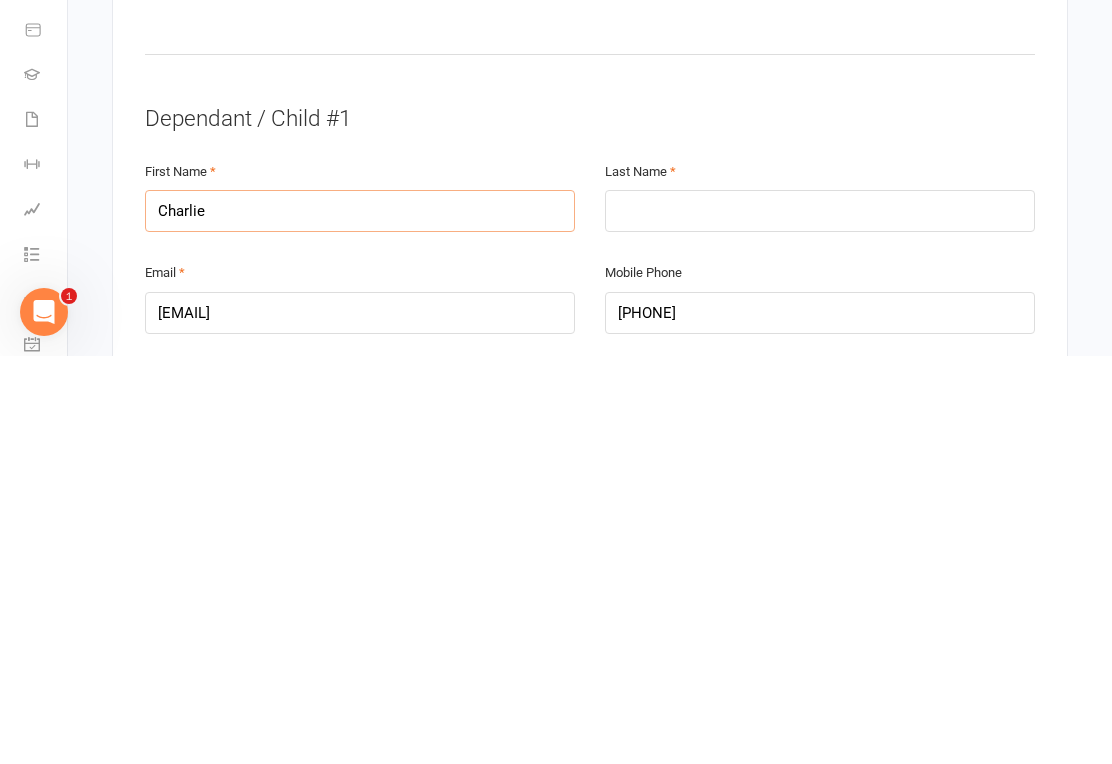 type on "Charlie" 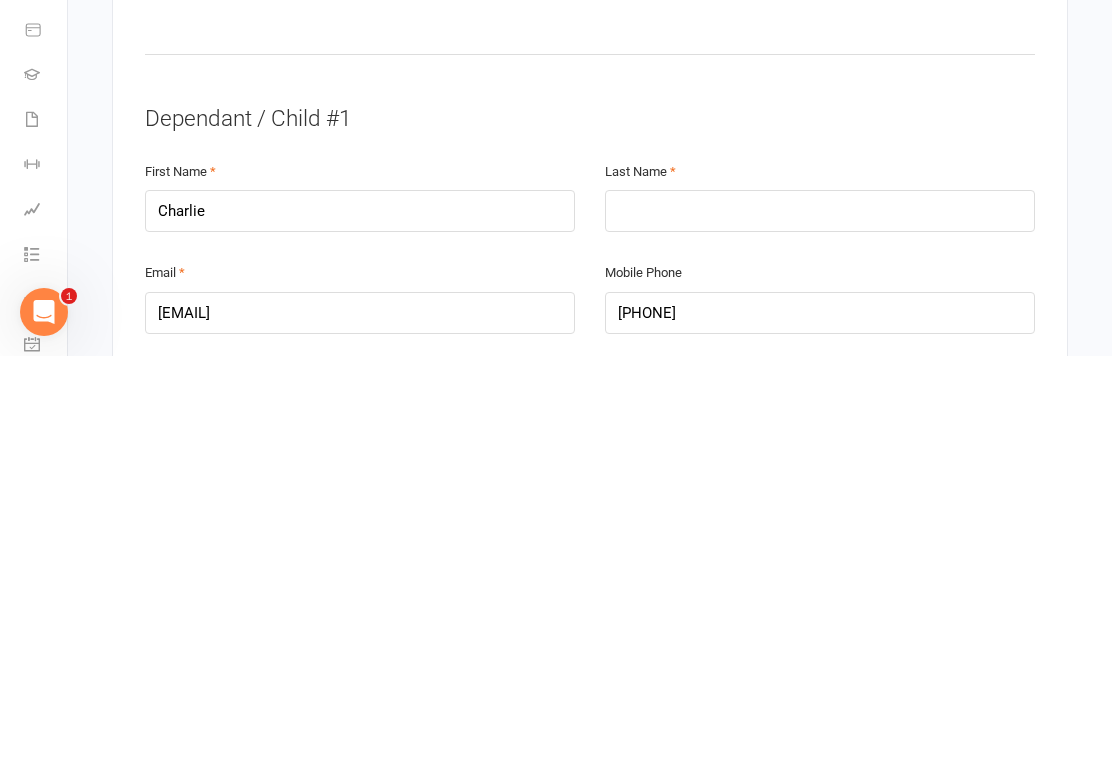 click at bounding box center (820, 619) 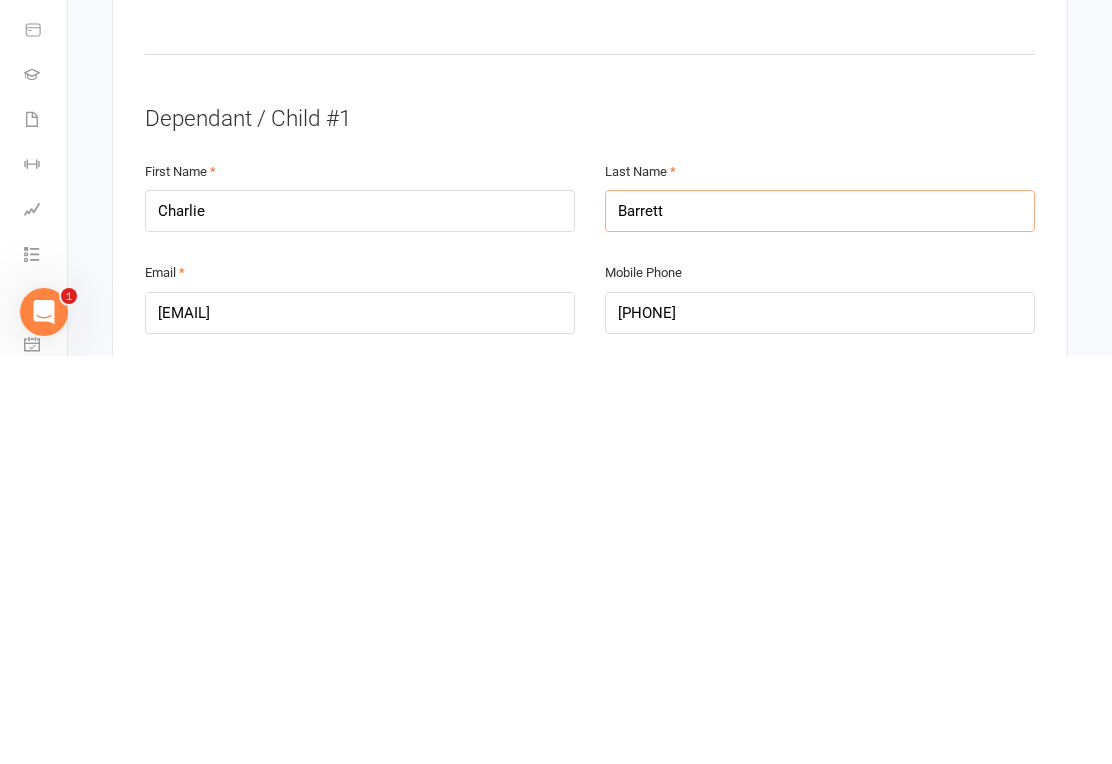 type on "Barrett" 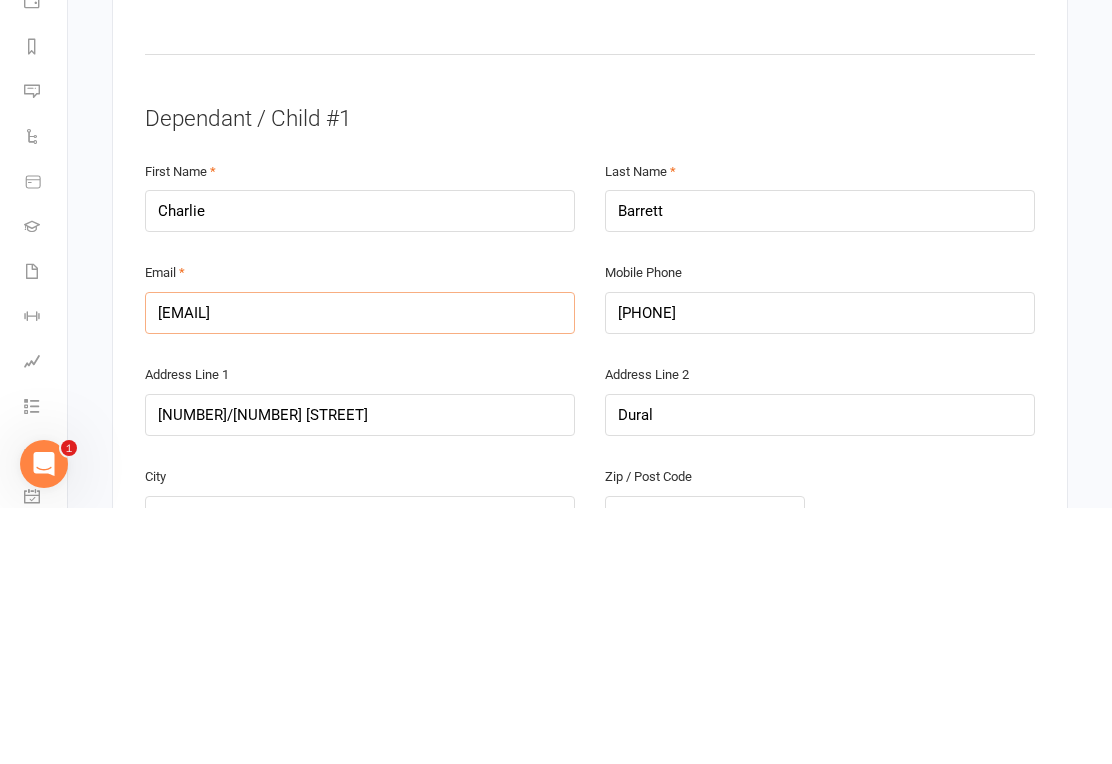 scroll, scrollTop: 889, scrollLeft: 0, axis: vertical 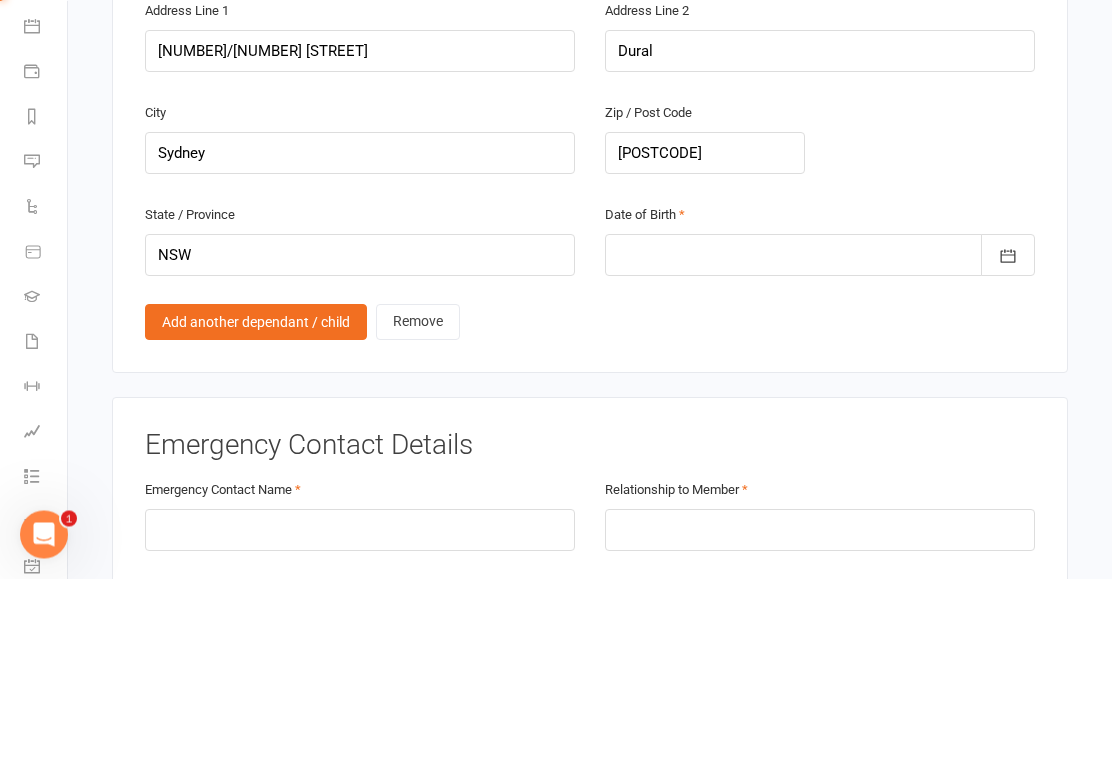 click 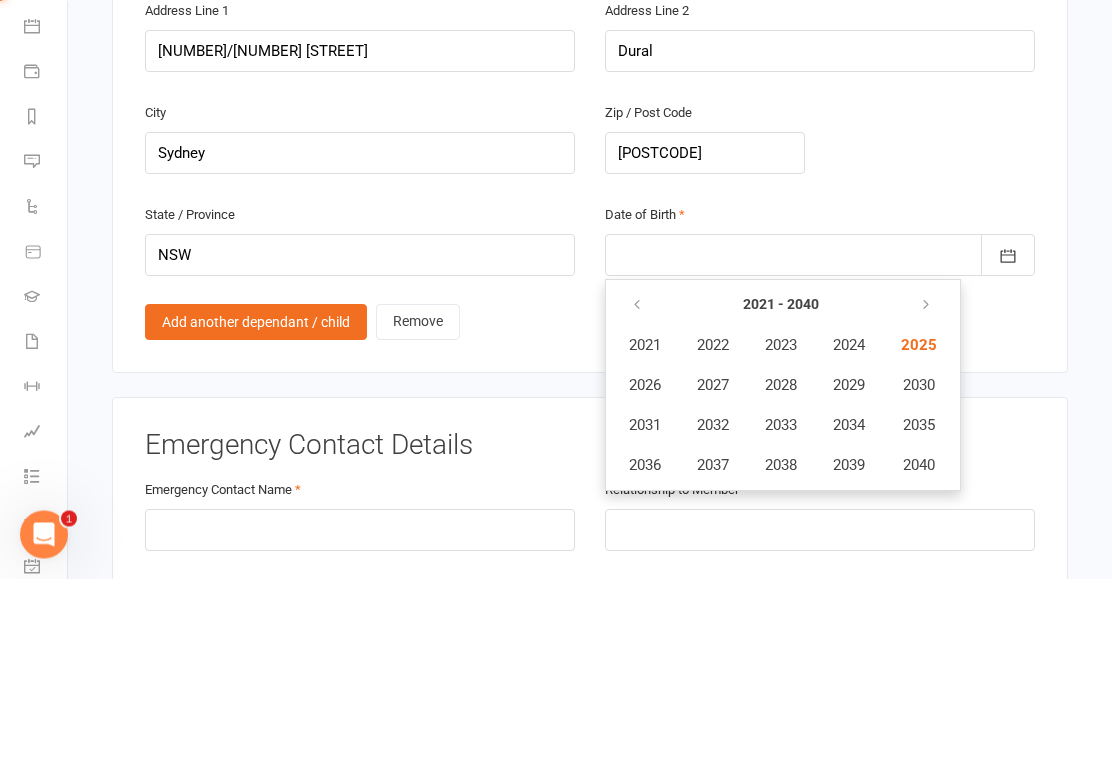 scroll, scrollTop: 1508, scrollLeft: 0, axis: vertical 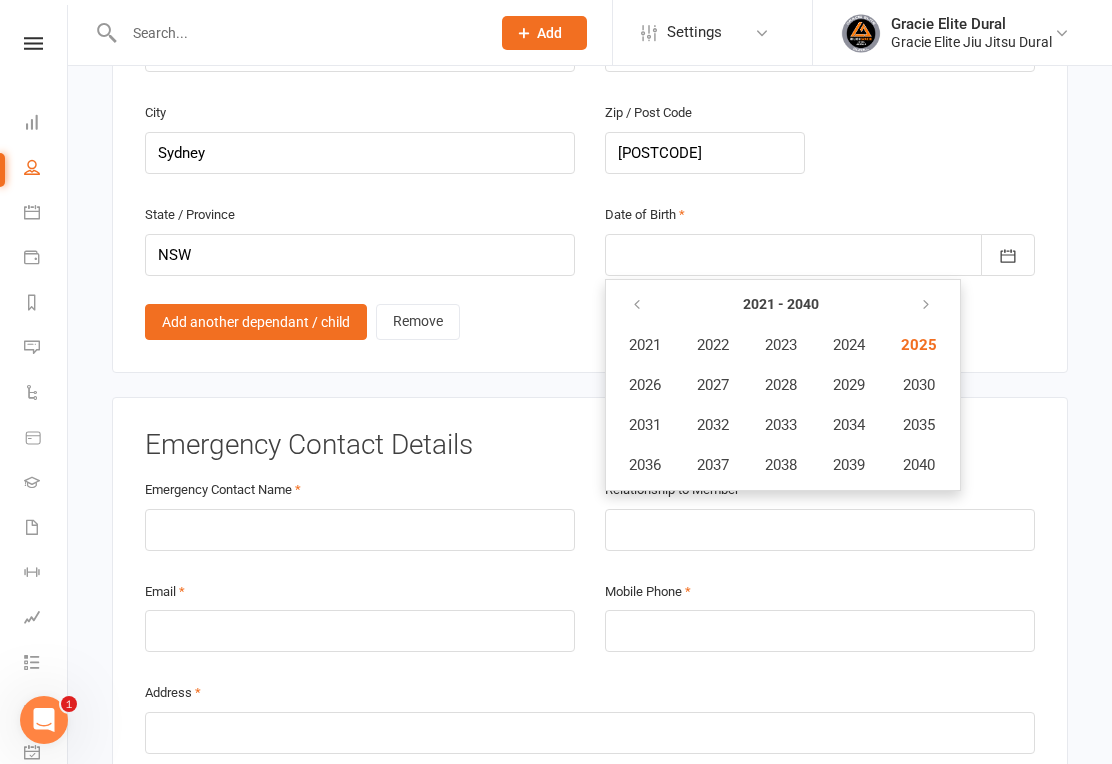 click at bounding box center (637, 305) 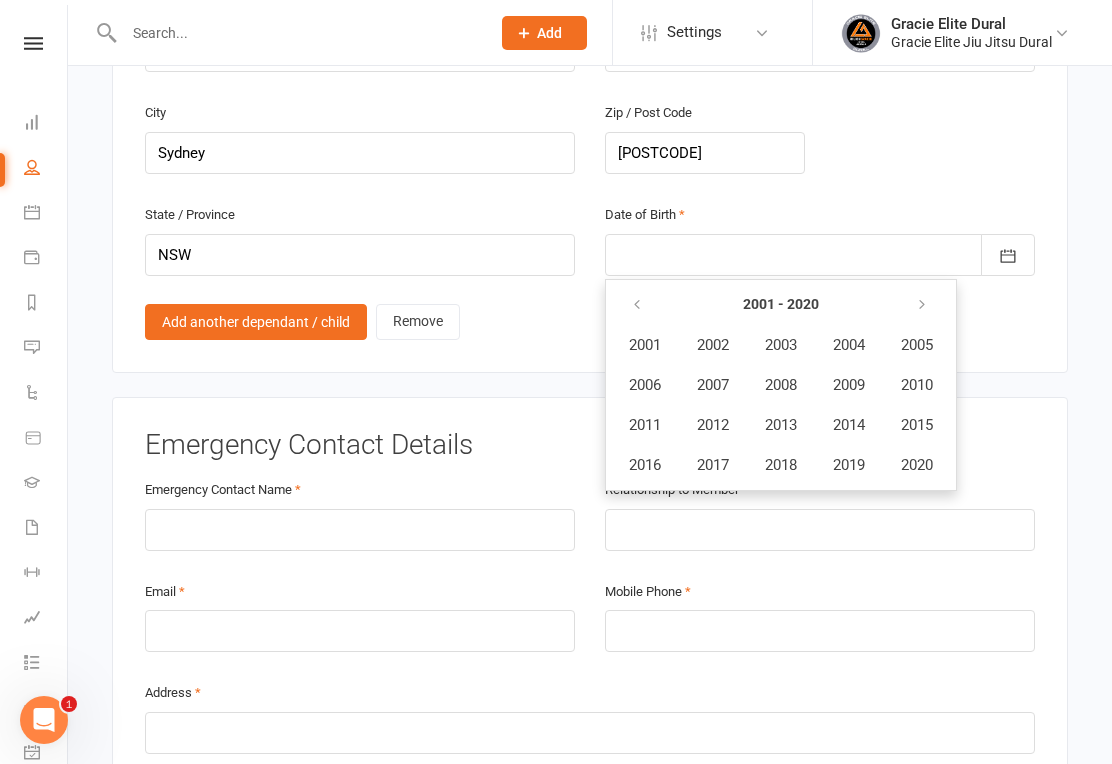 click at bounding box center (637, 305) 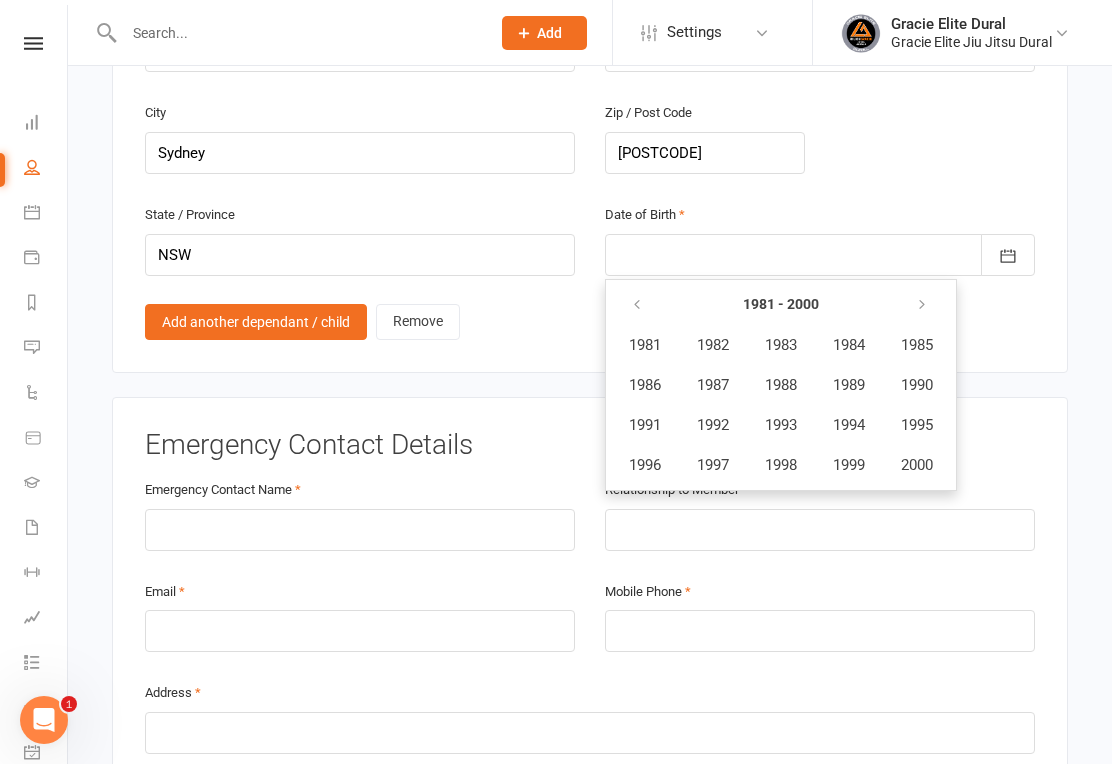 click at bounding box center (923, 305) 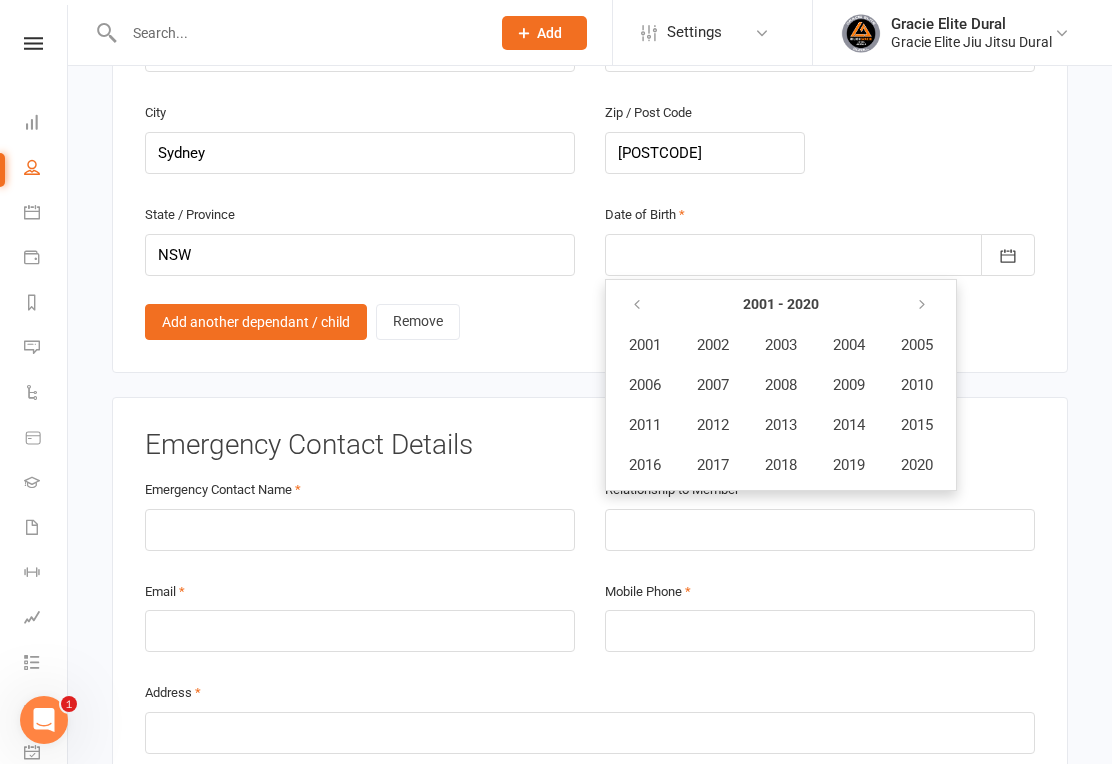 click on "2015" at bounding box center (917, 425) 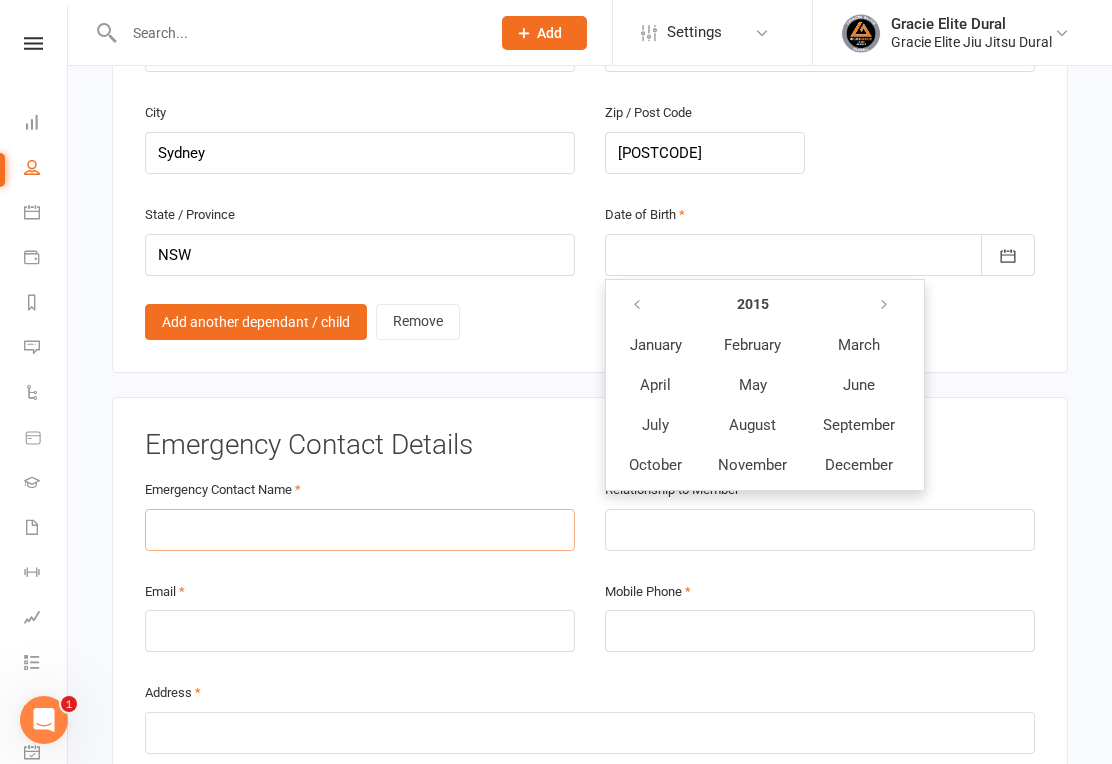 click at bounding box center [360, 530] 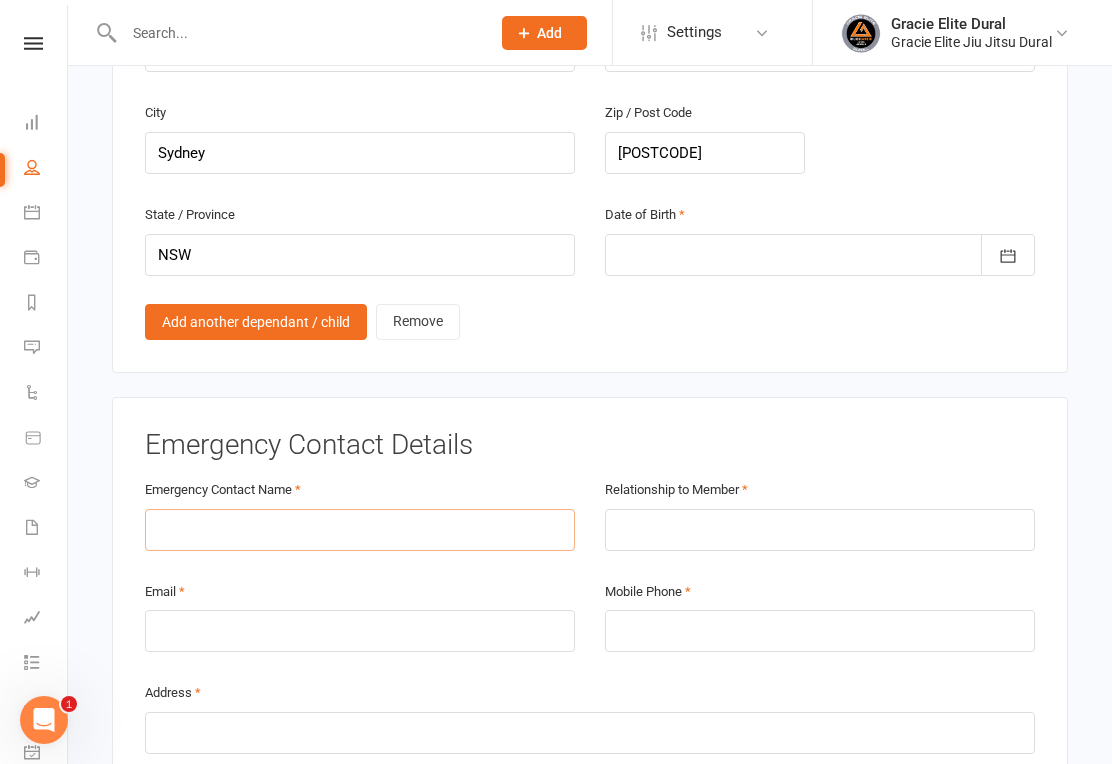 scroll, scrollTop: 1507, scrollLeft: 0, axis: vertical 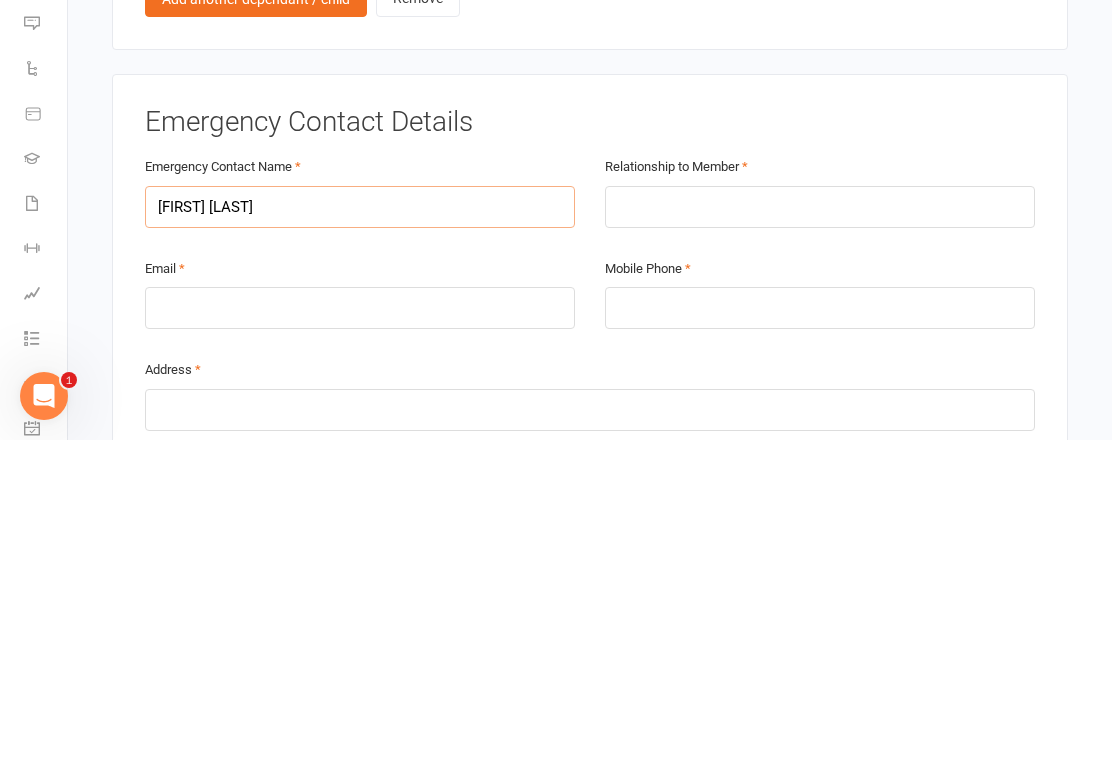 type on "[FIRST] [LAST]" 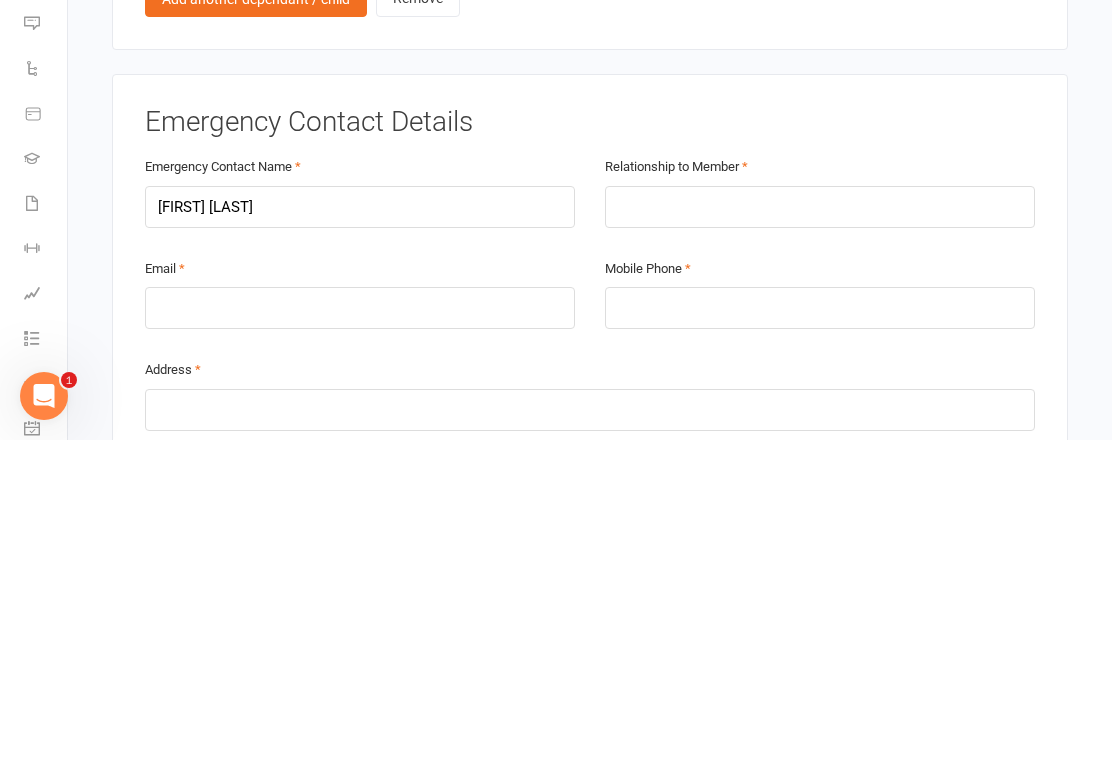 click at bounding box center [820, 531] 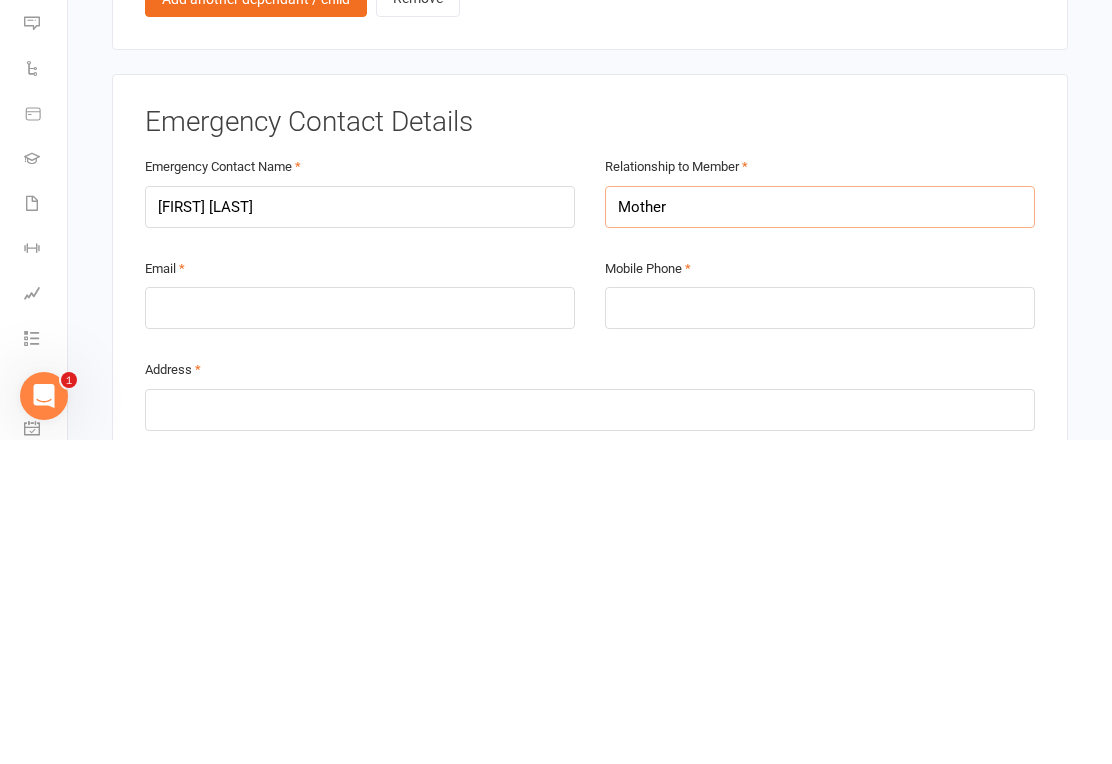 type on "Mother" 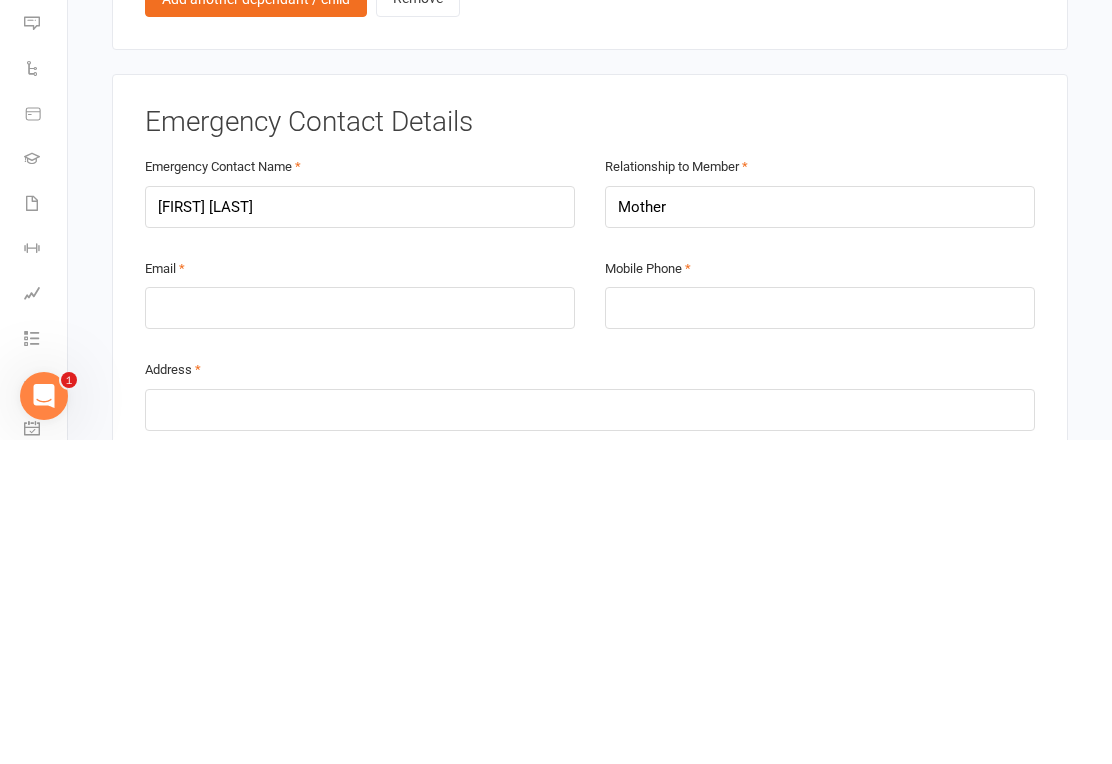 click at bounding box center (360, 632) 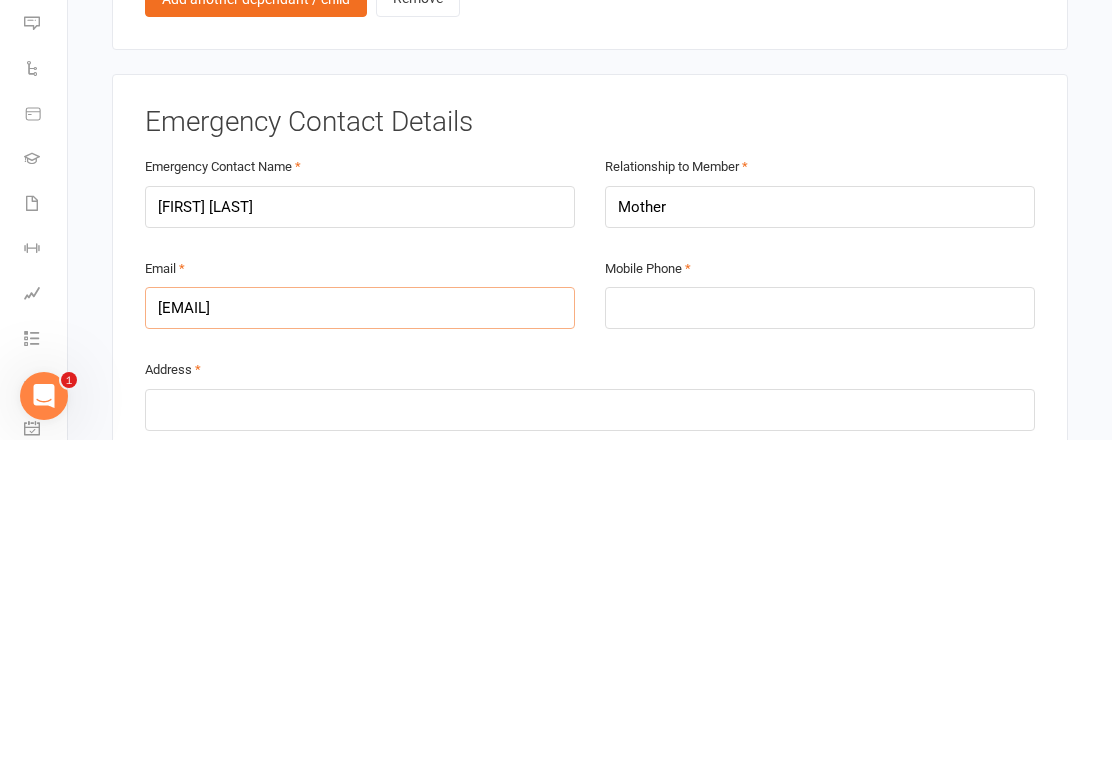 type on "[EMAIL]" 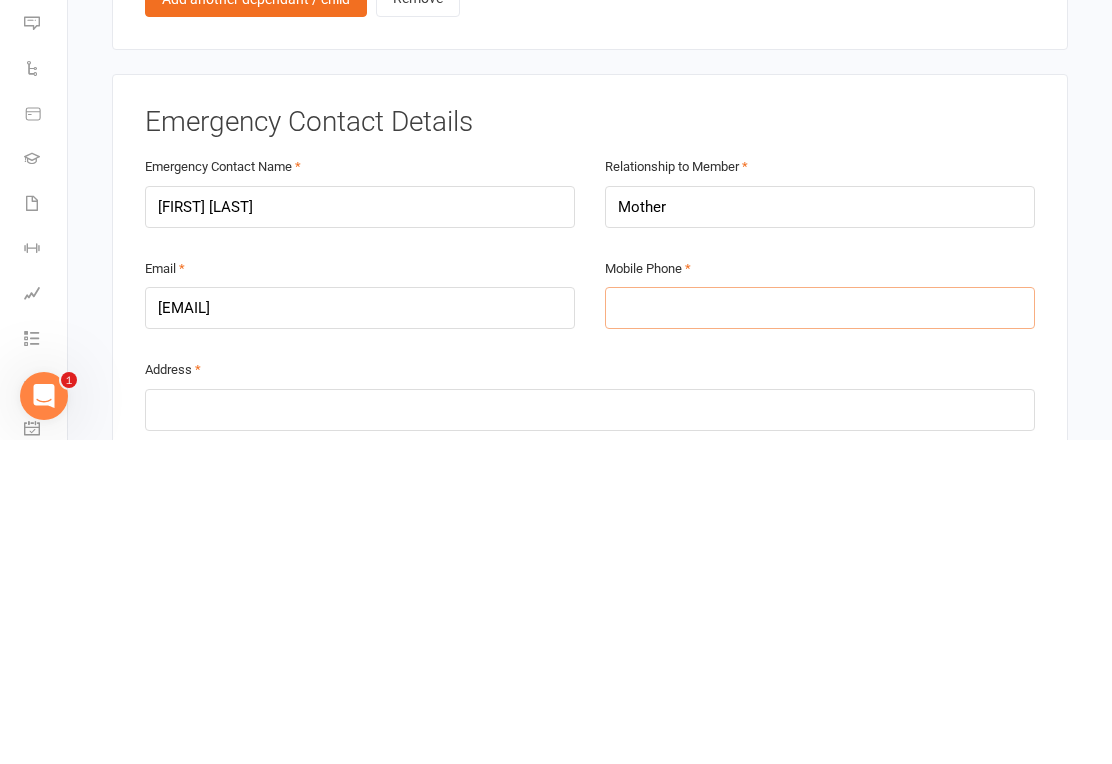 click at bounding box center [820, 632] 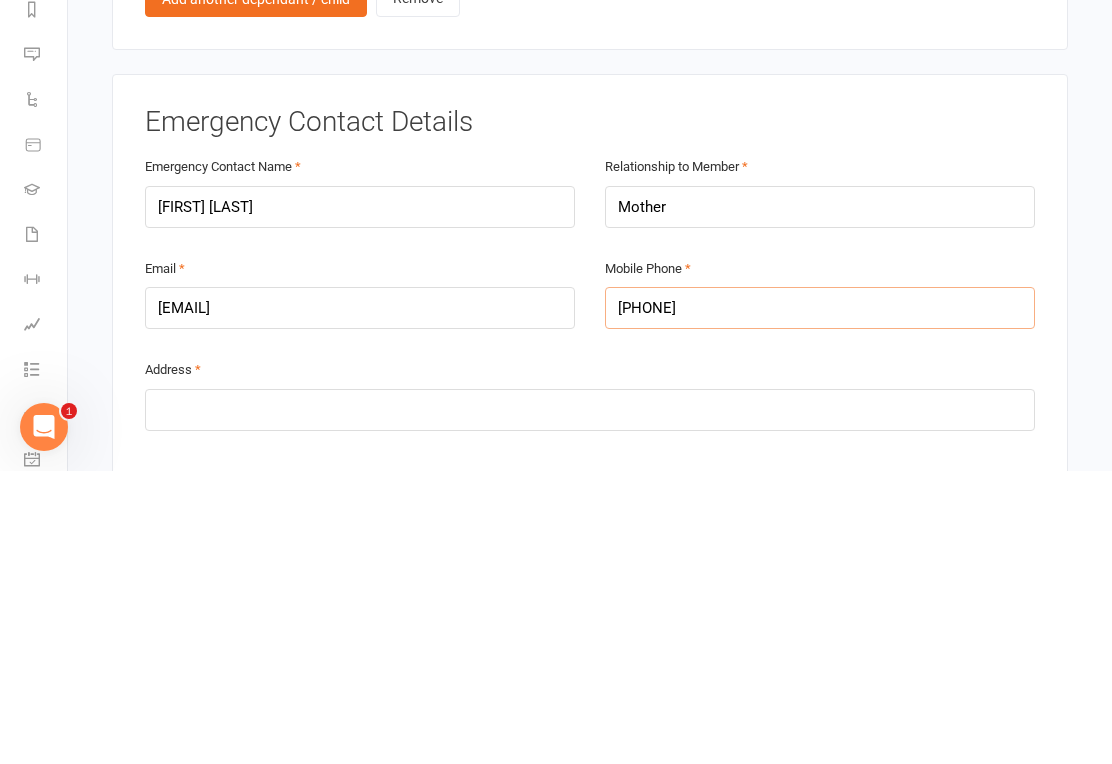 scroll, scrollTop: 1550, scrollLeft: 0, axis: vertical 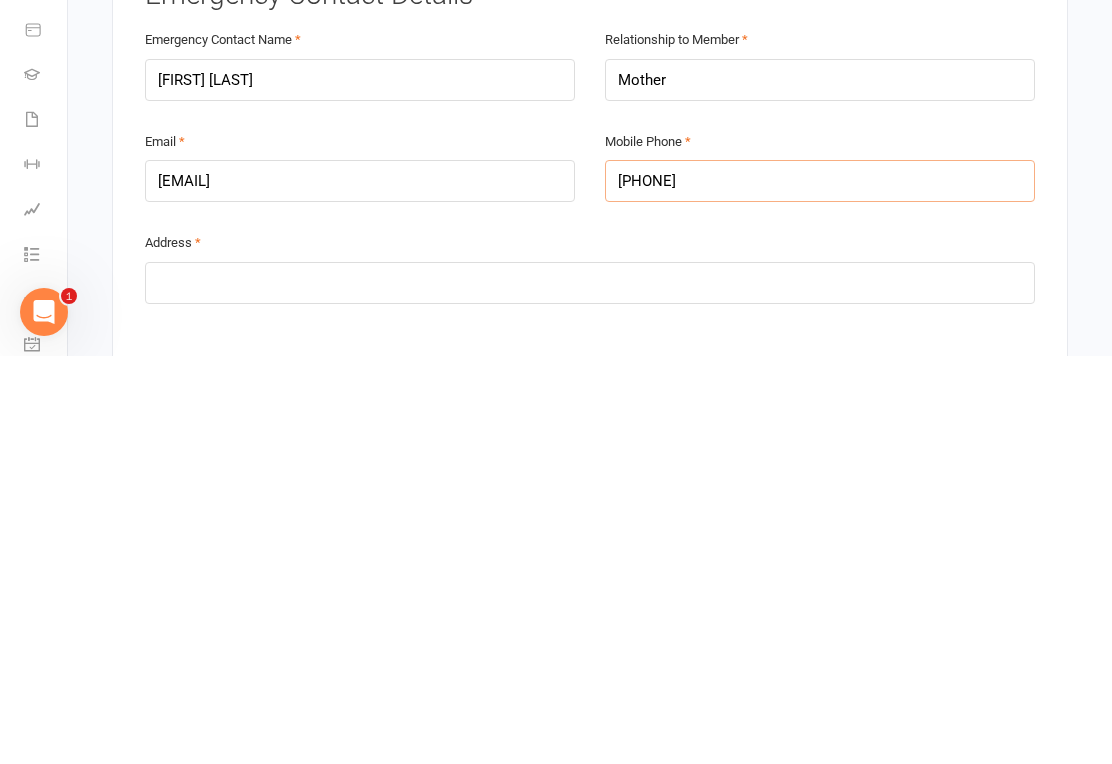 type on "[PHONE]" 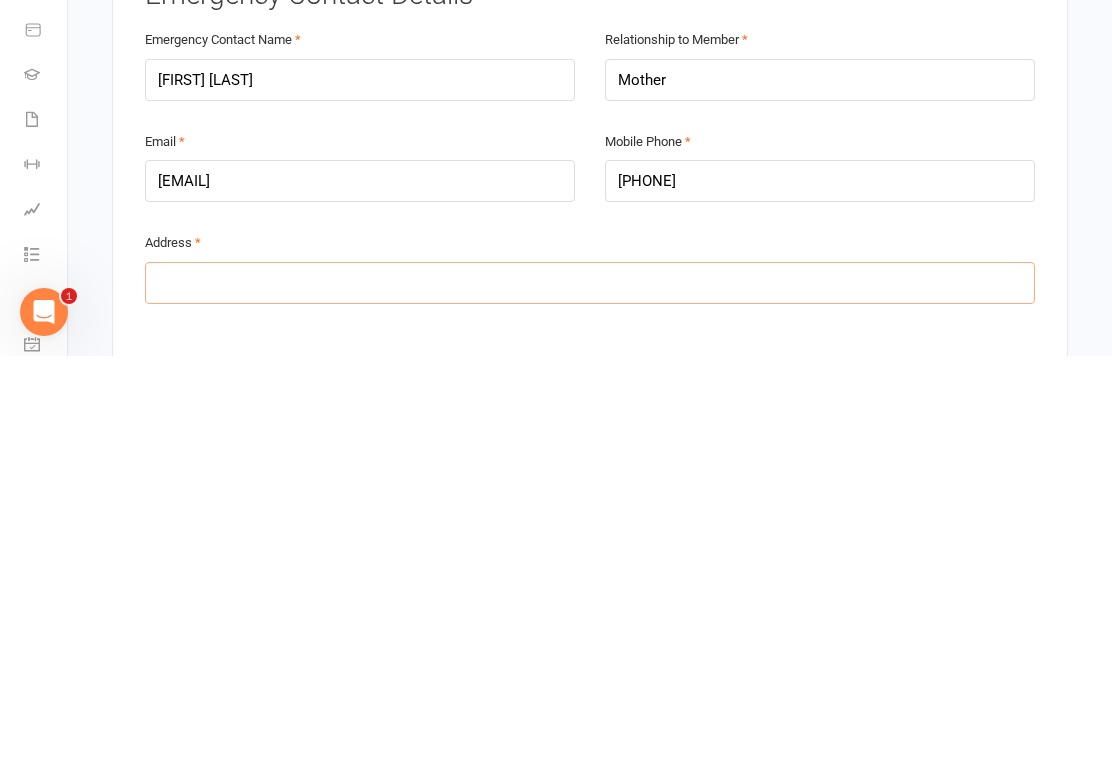click at bounding box center (590, 691) 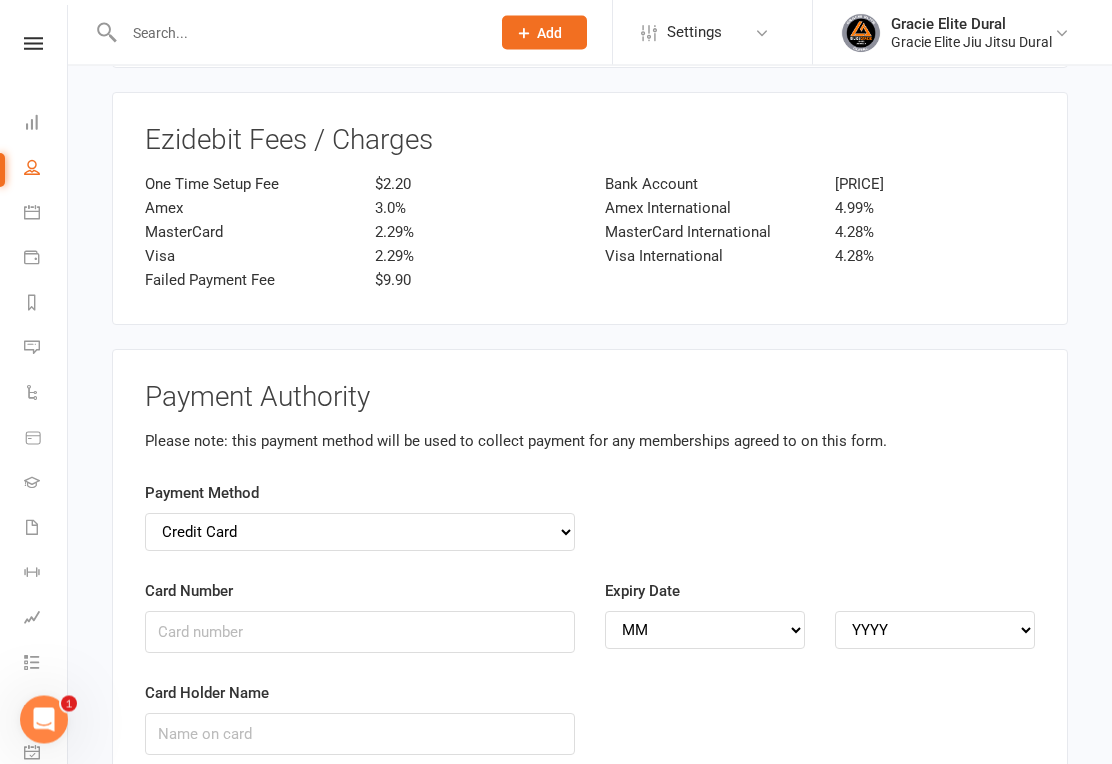 scroll, scrollTop: 3504, scrollLeft: 0, axis: vertical 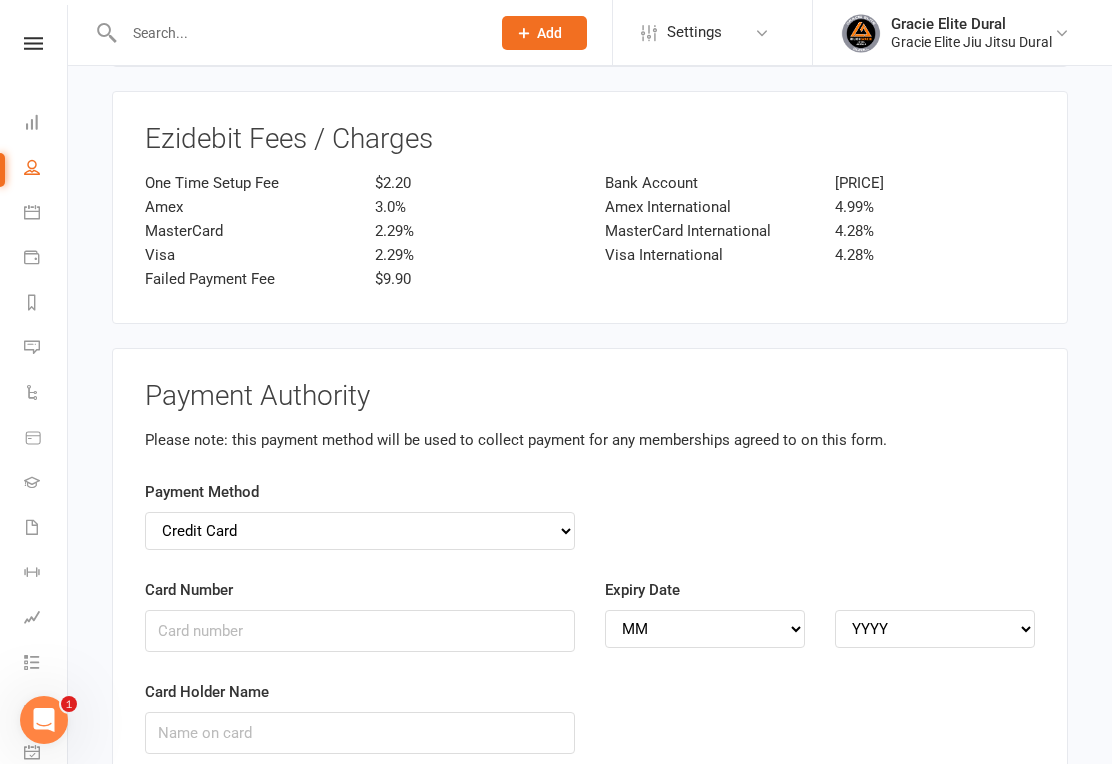 type on "[NUMBER]/[NUMBER] [STREET] [SUBURB] [STATE] [POSTCODE]" 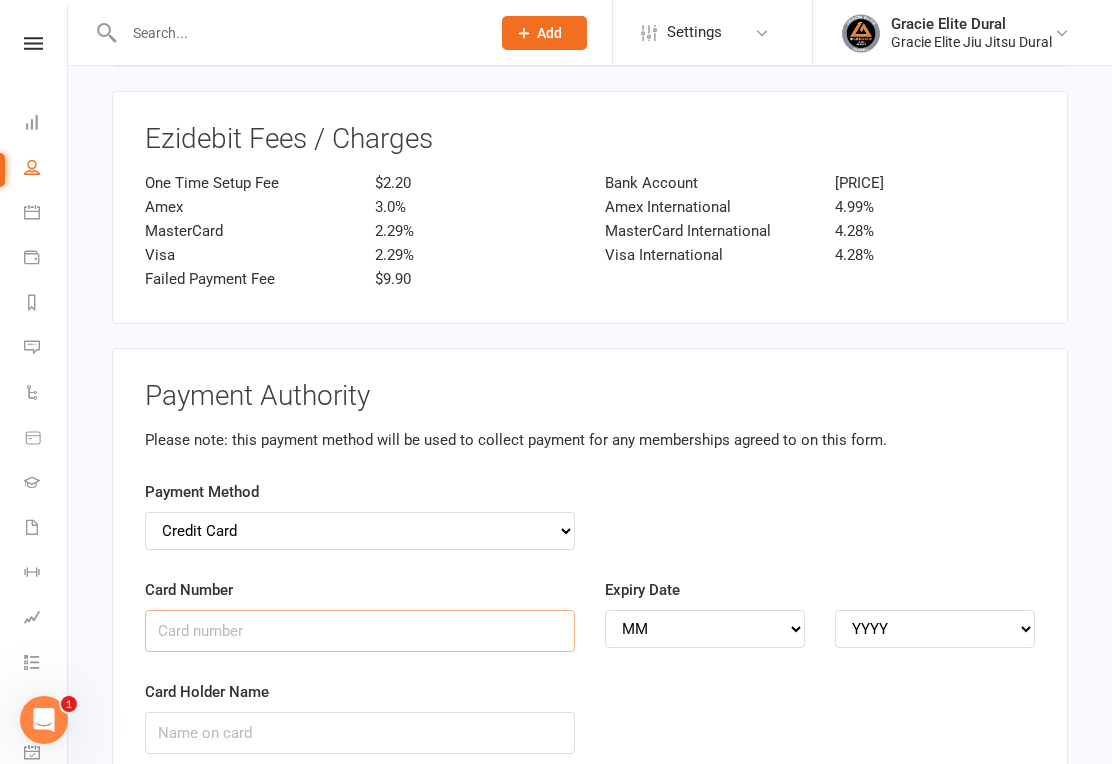click on "Card Number" at bounding box center [360, 631] 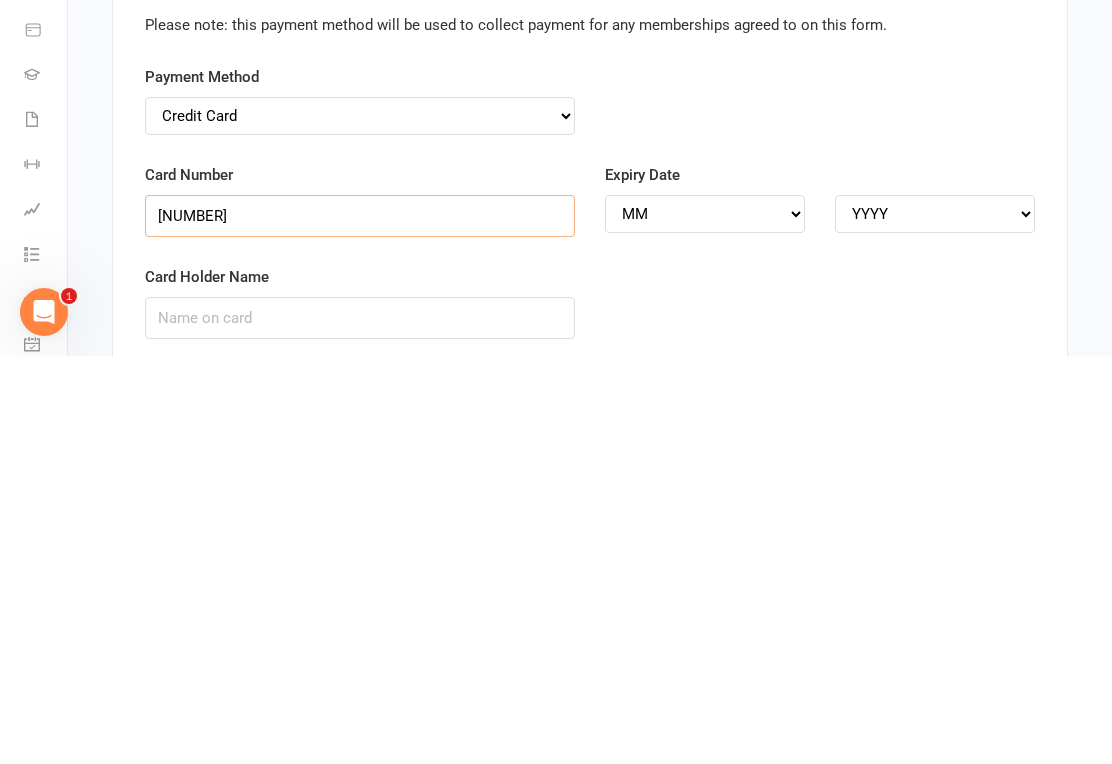 type on "[NUMBER]" 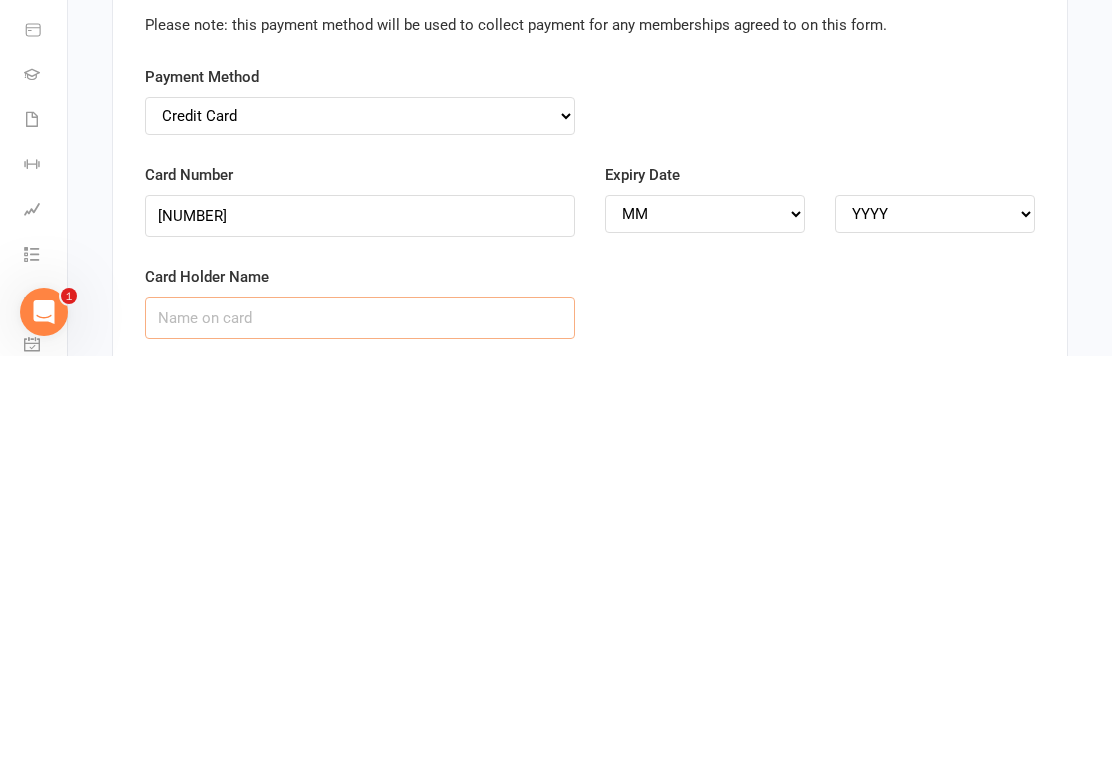 click on "Card Holder Name" at bounding box center [360, 726] 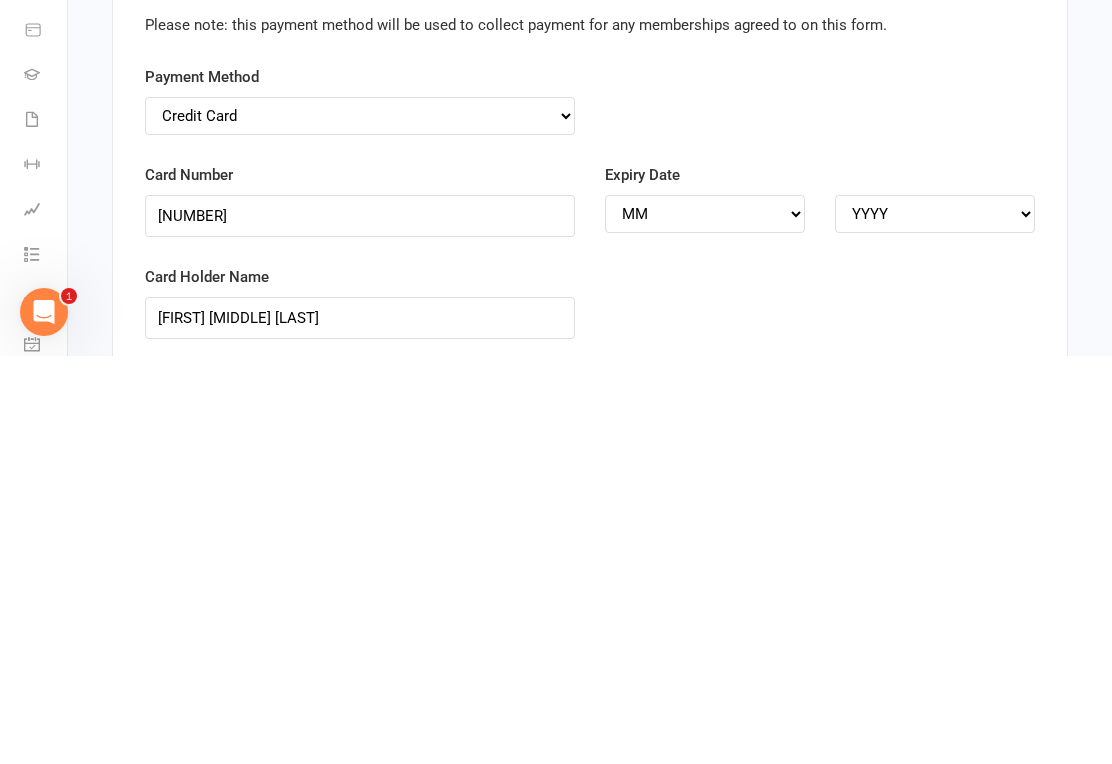 scroll, scrollTop: 3921, scrollLeft: 0, axis: vertical 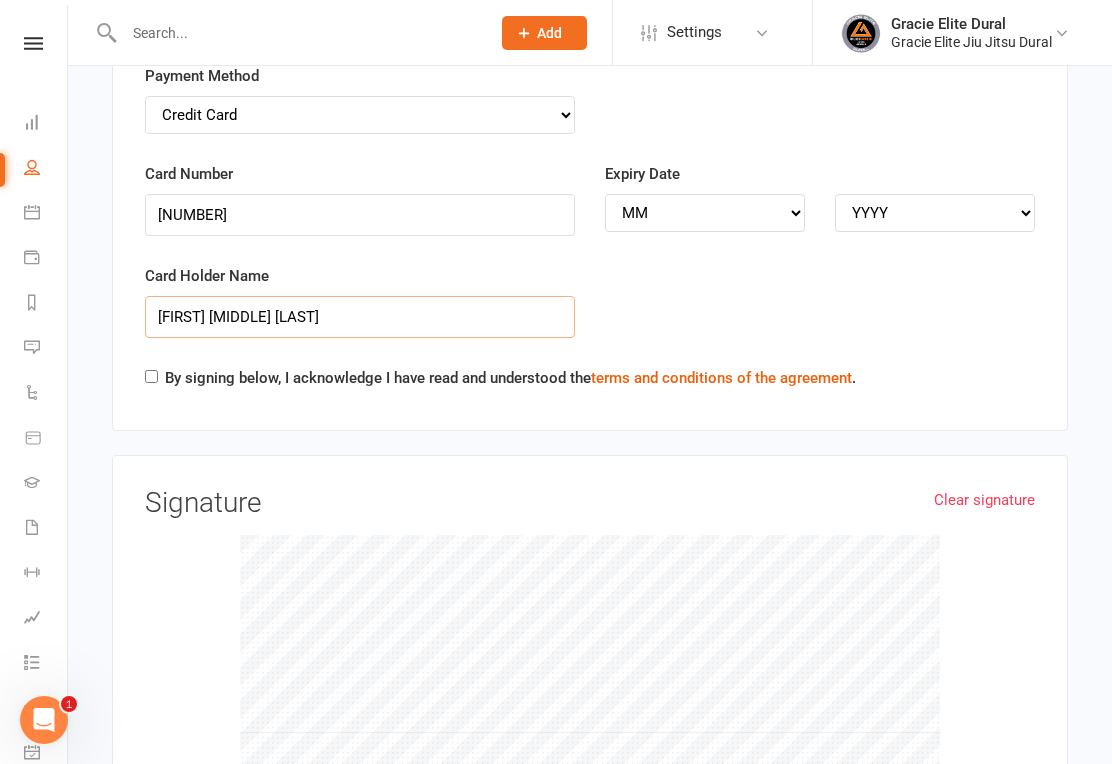 type on "[FIRST] [MIDDLE] [LAST]" 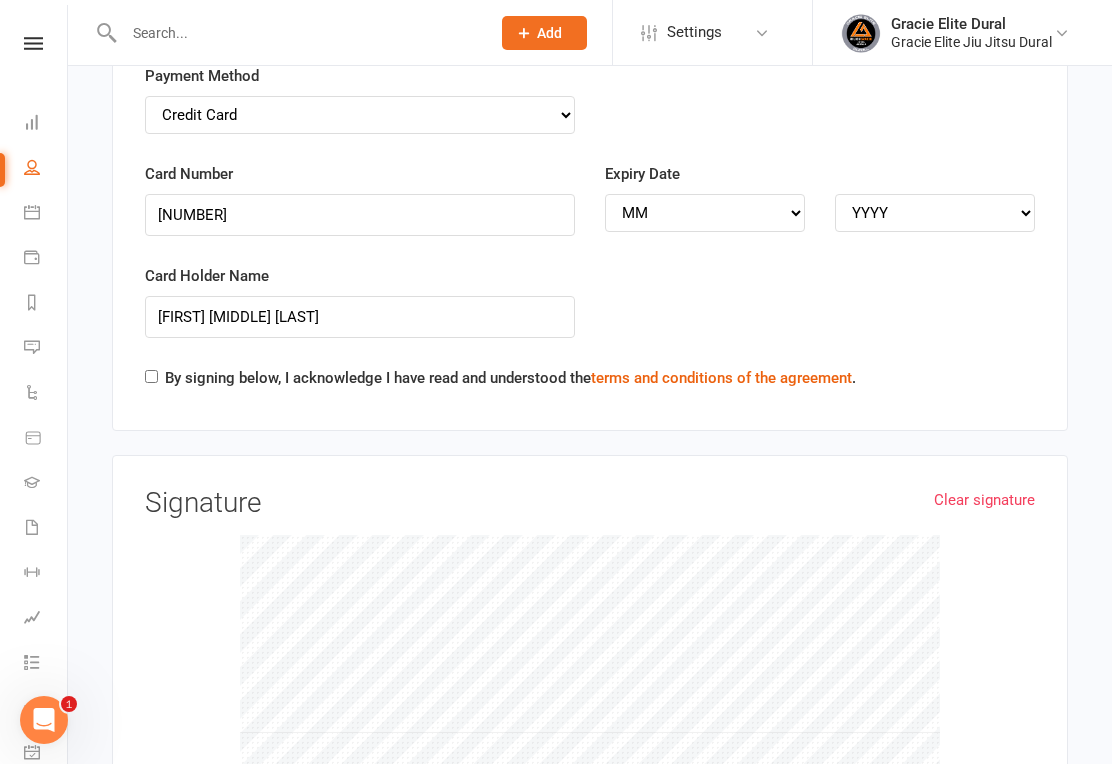 click on "By signing below, I acknowledge I have read and understood the  terms and conditions of the agreement ." at bounding box center [151, 376] 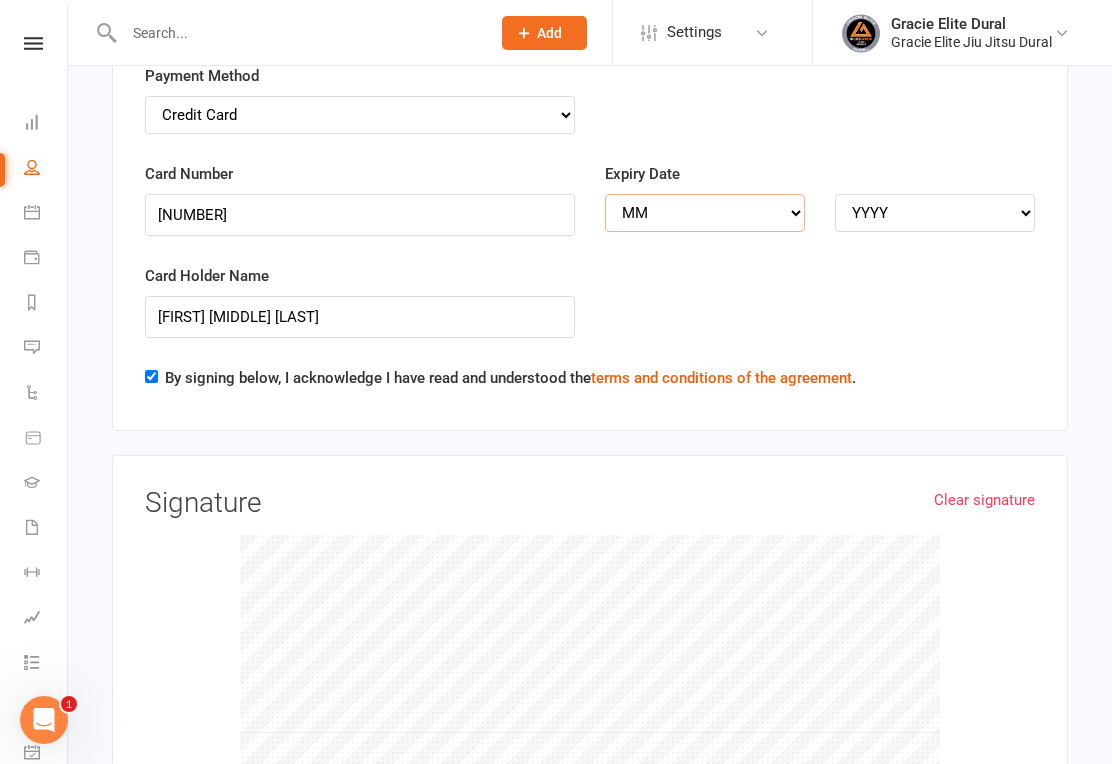 click on "MM 01 02 03 04 05 06 07 08 09 10 11 12" at bounding box center (705, 213) 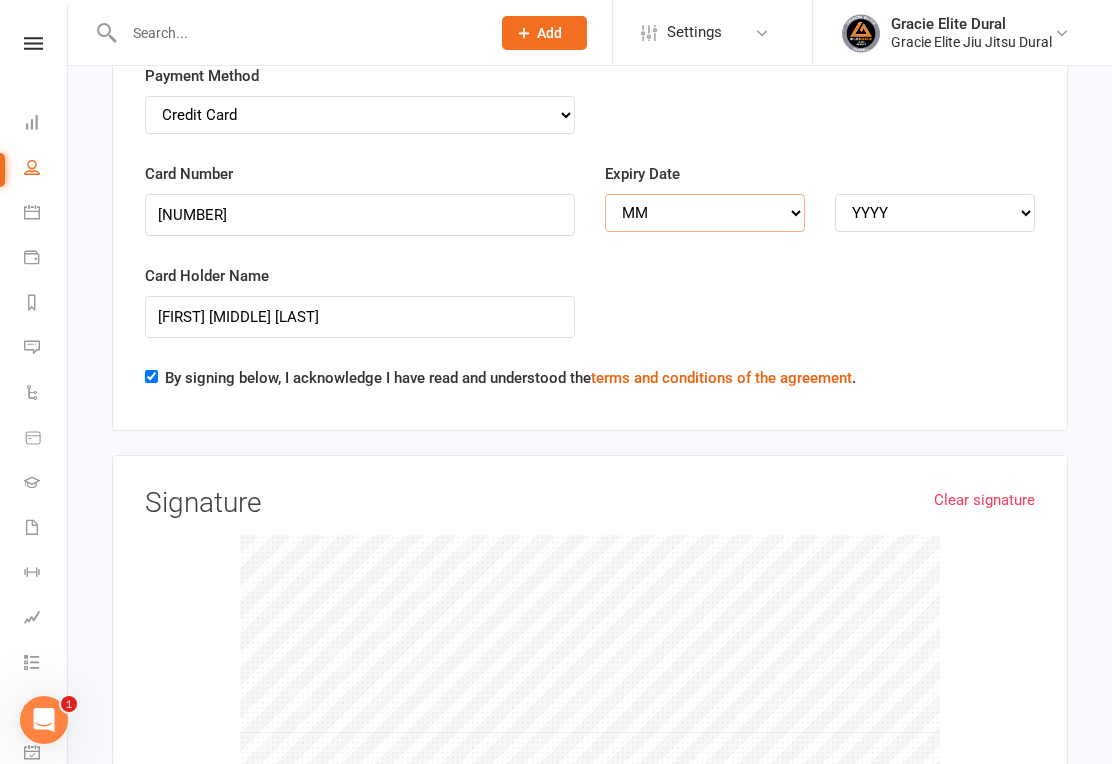 select on "05" 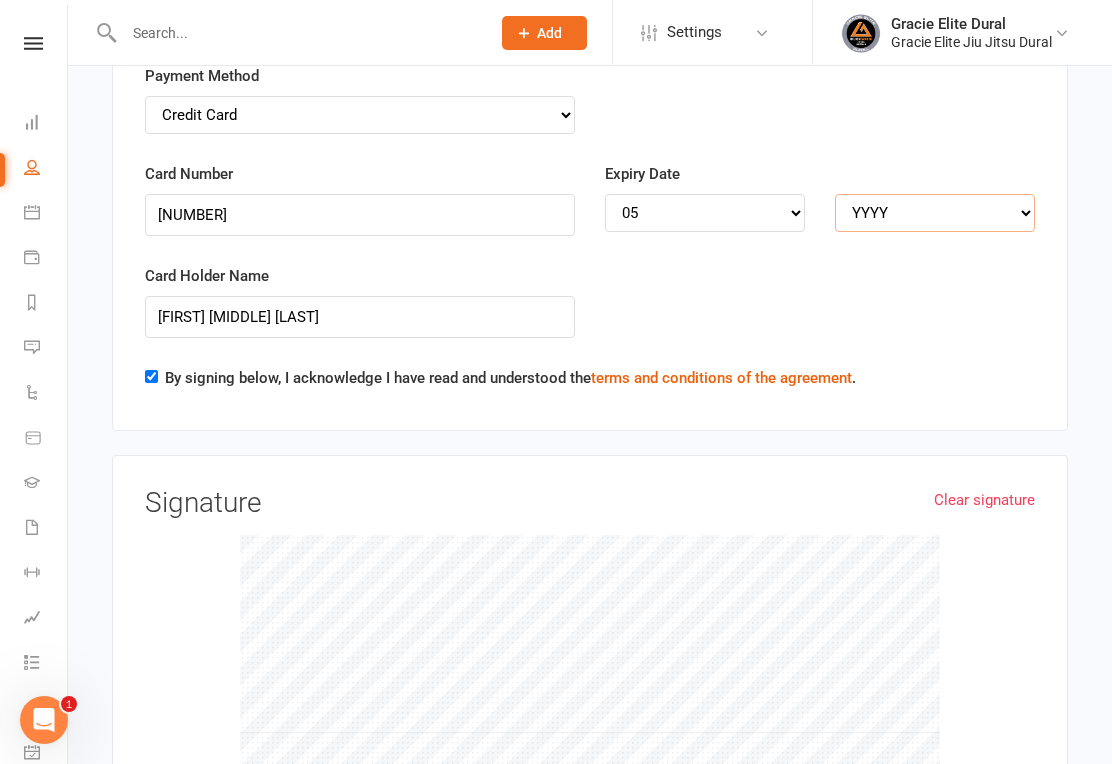 click on "YYYY 2025 2026 2027 2028 2029 2030 2031 2032 2033 2034" at bounding box center (935, 213) 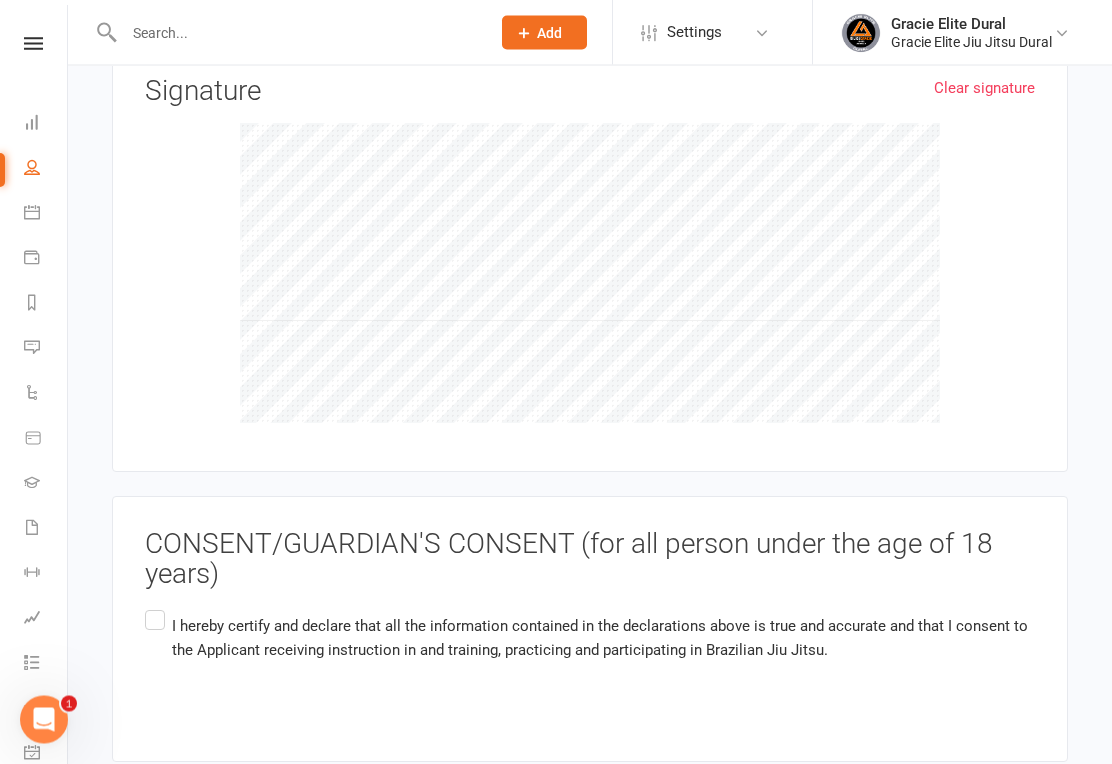 scroll, scrollTop: 4405, scrollLeft: 0, axis: vertical 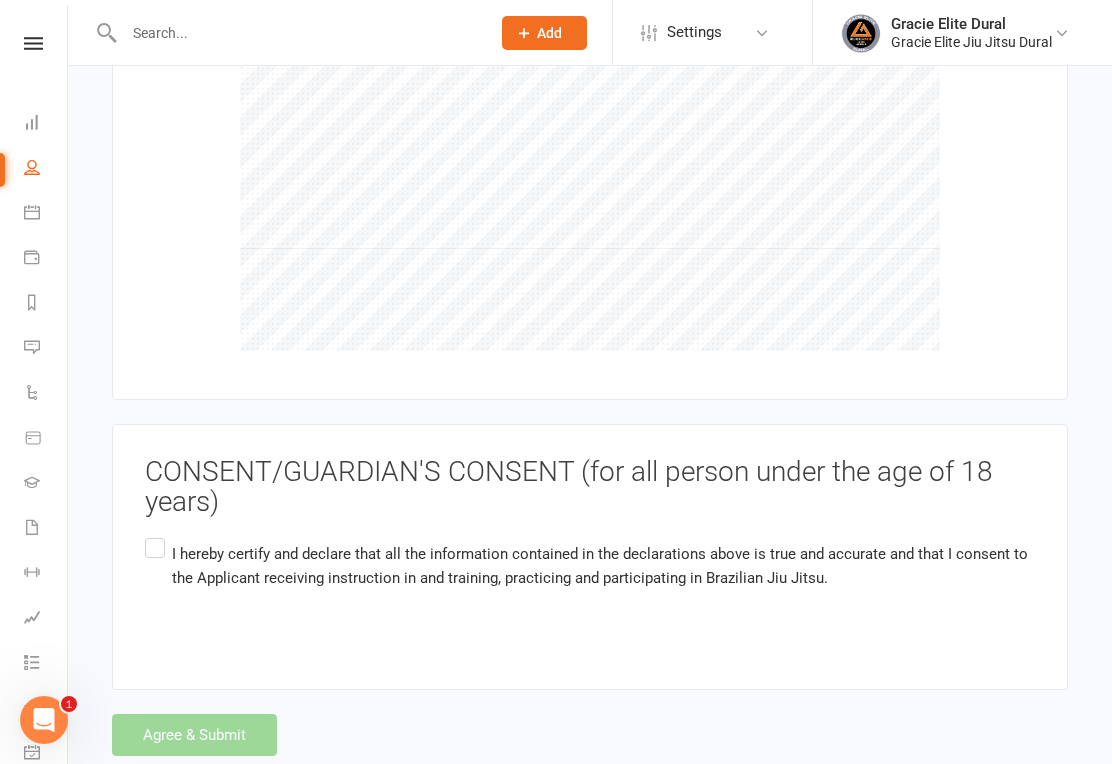 click on "I hereby certify and declare that all the information contained in the declarations above is true and accurate and that I consent to the Applicant receiving instruction in and training, practicing and participating in Brazilian Jiu Jitsu." at bounding box center [590, 581] 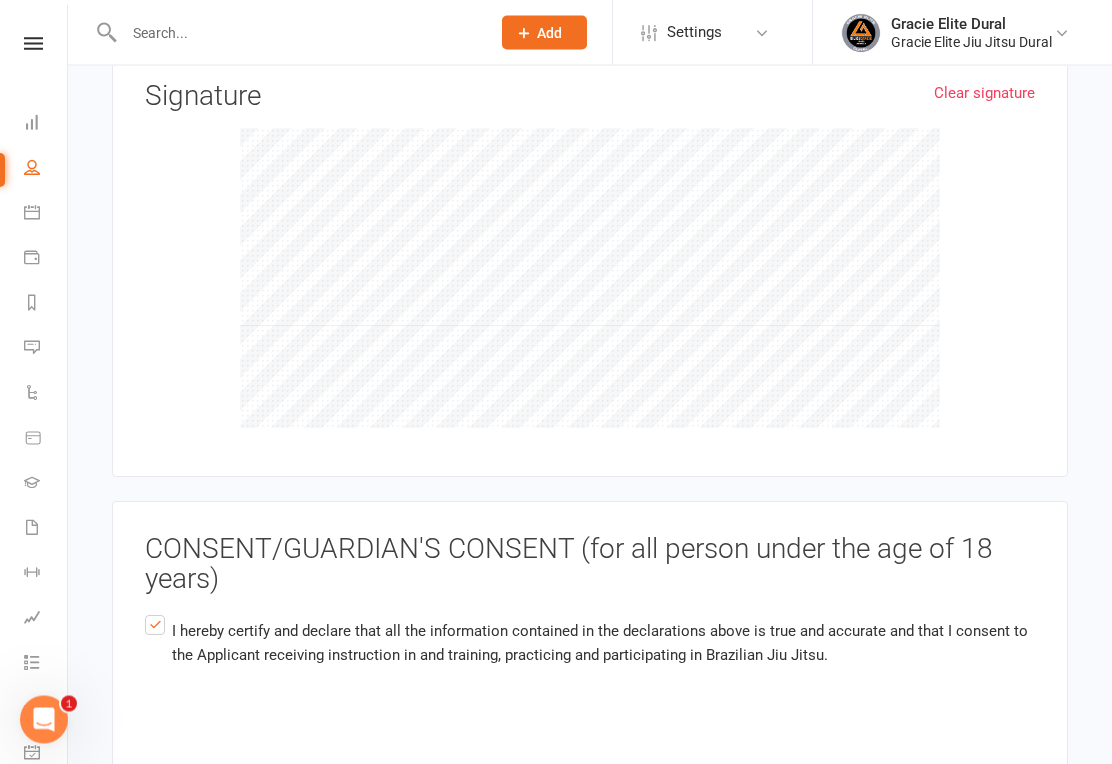 scroll, scrollTop: 4405, scrollLeft: 0, axis: vertical 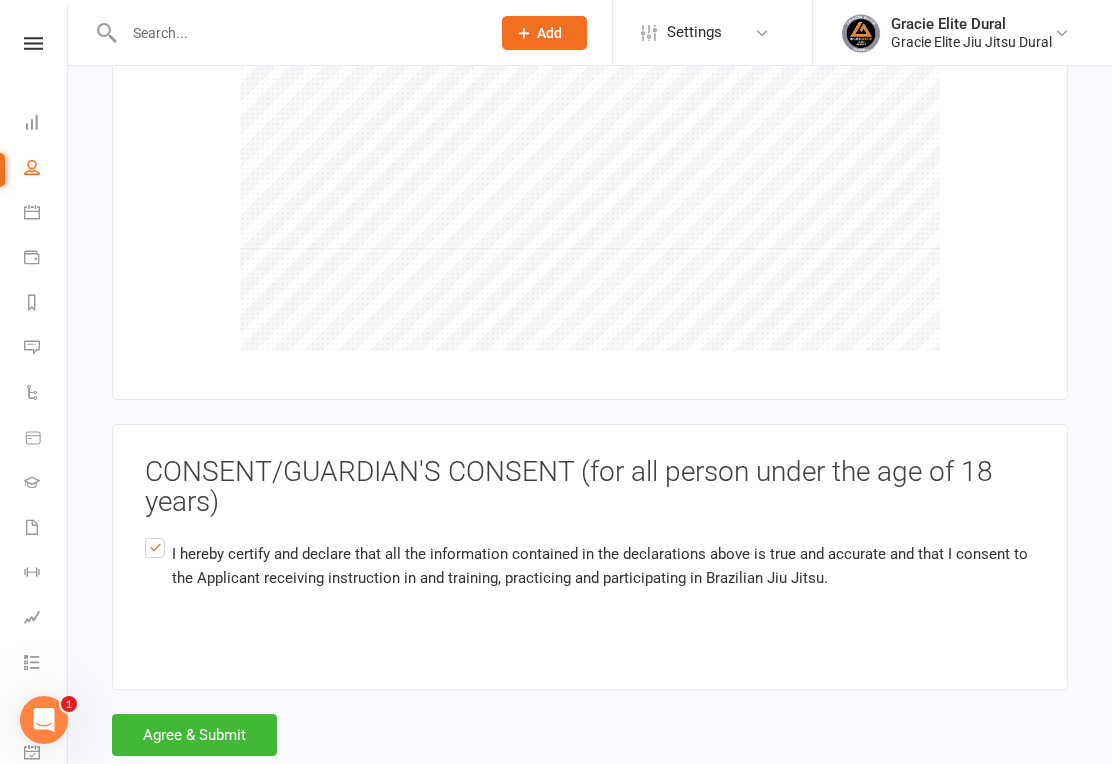 click on "Agree & Submit" at bounding box center [194, 735] 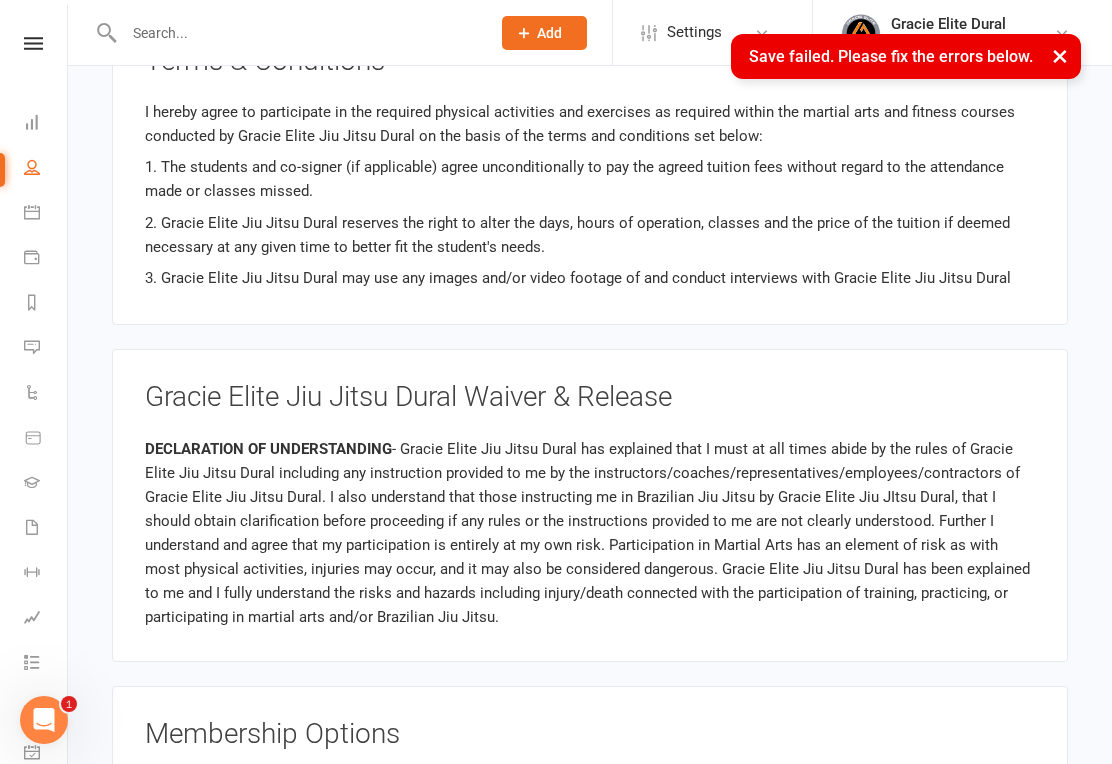 scroll, scrollTop: 1471, scrollLeft: 0, axis: vertical 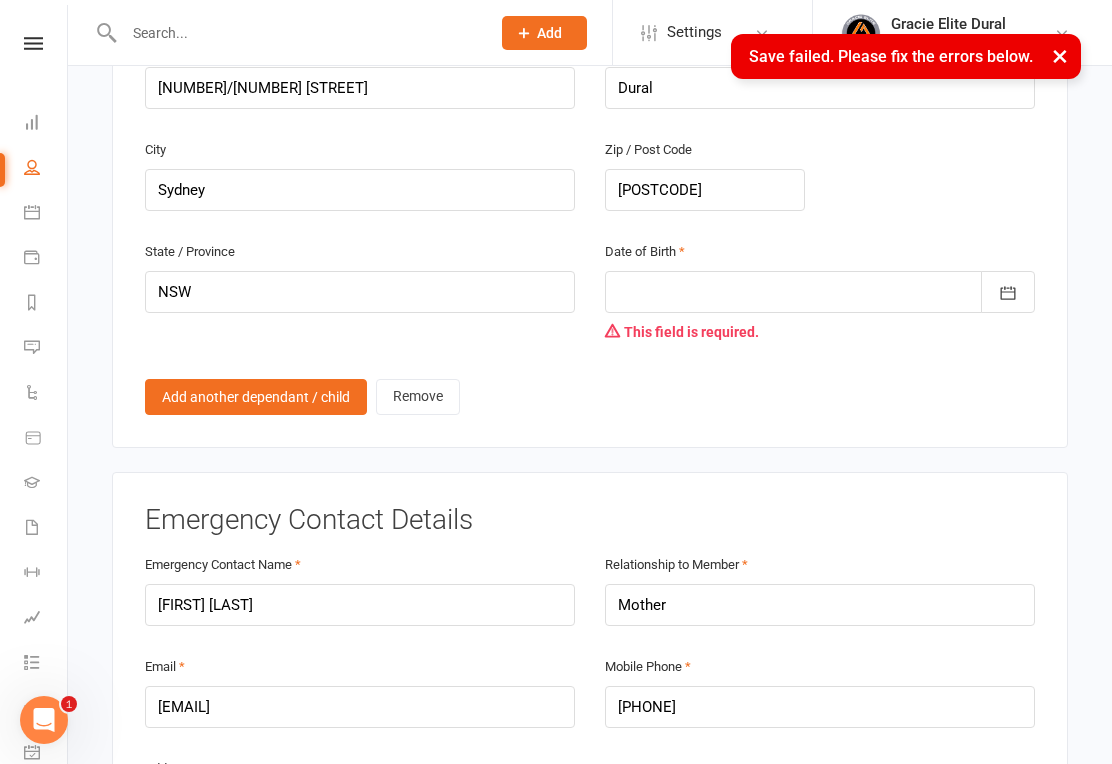click at bounding box center [820, 292] 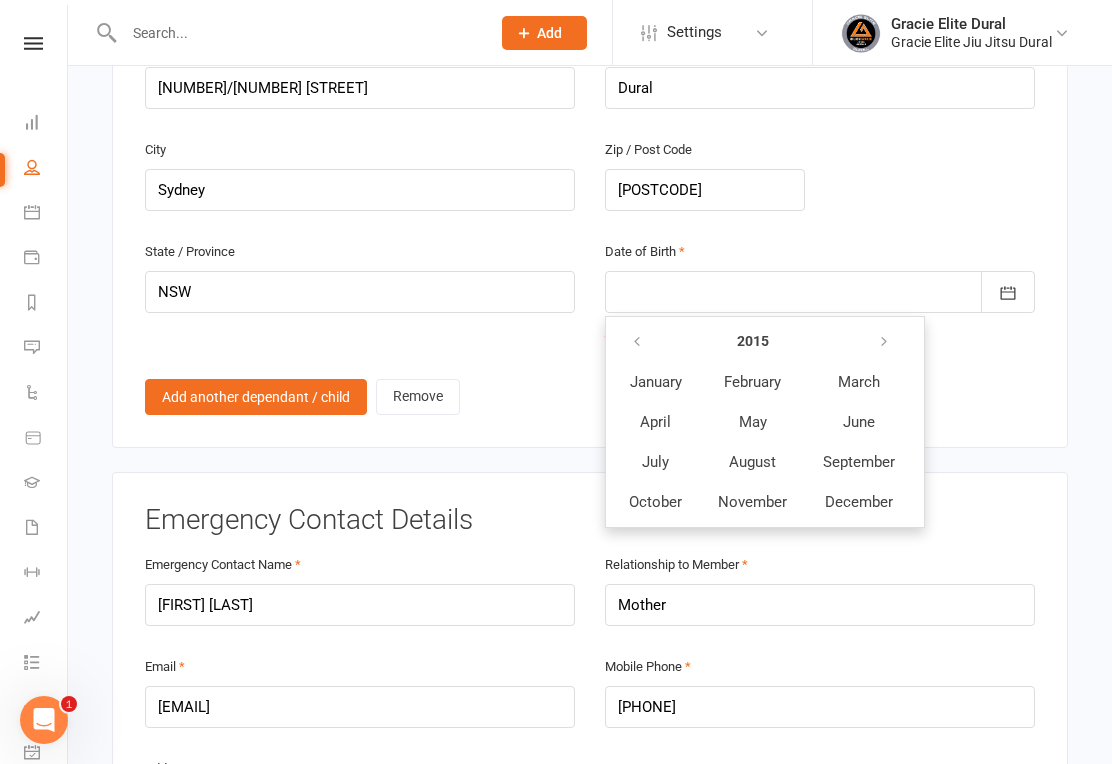 click on "April" at bounding box center (655, 422) 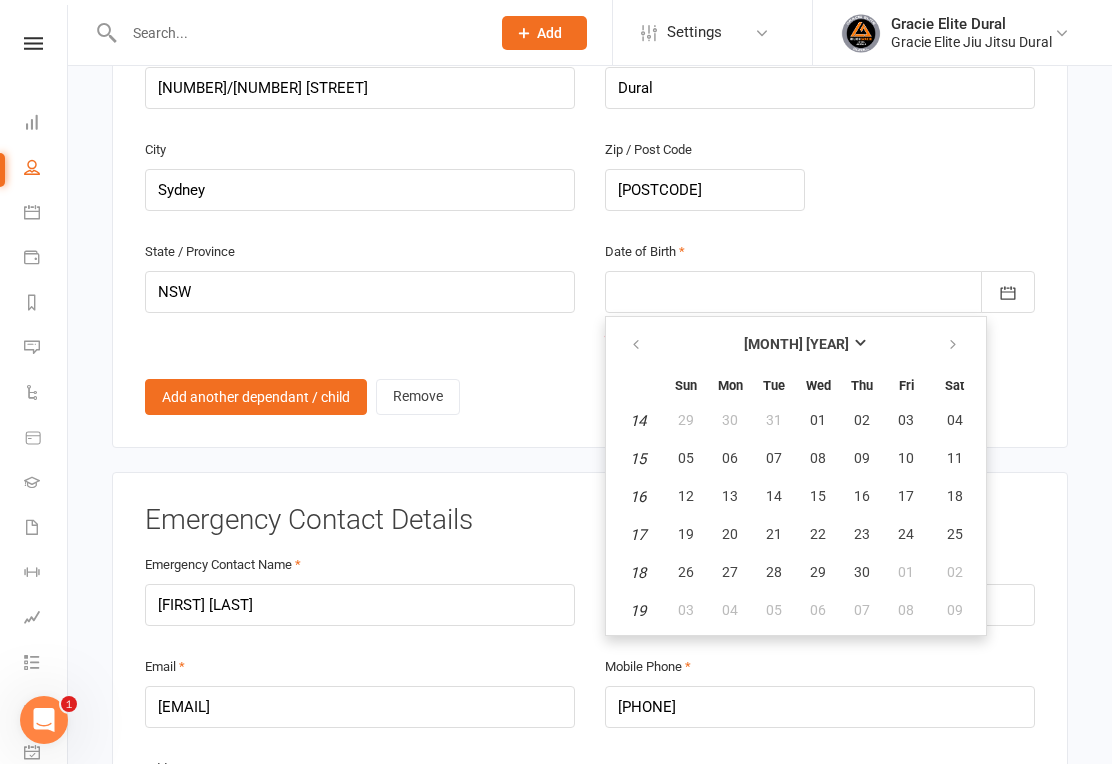 click on "22" at bounding box center (818, 535) 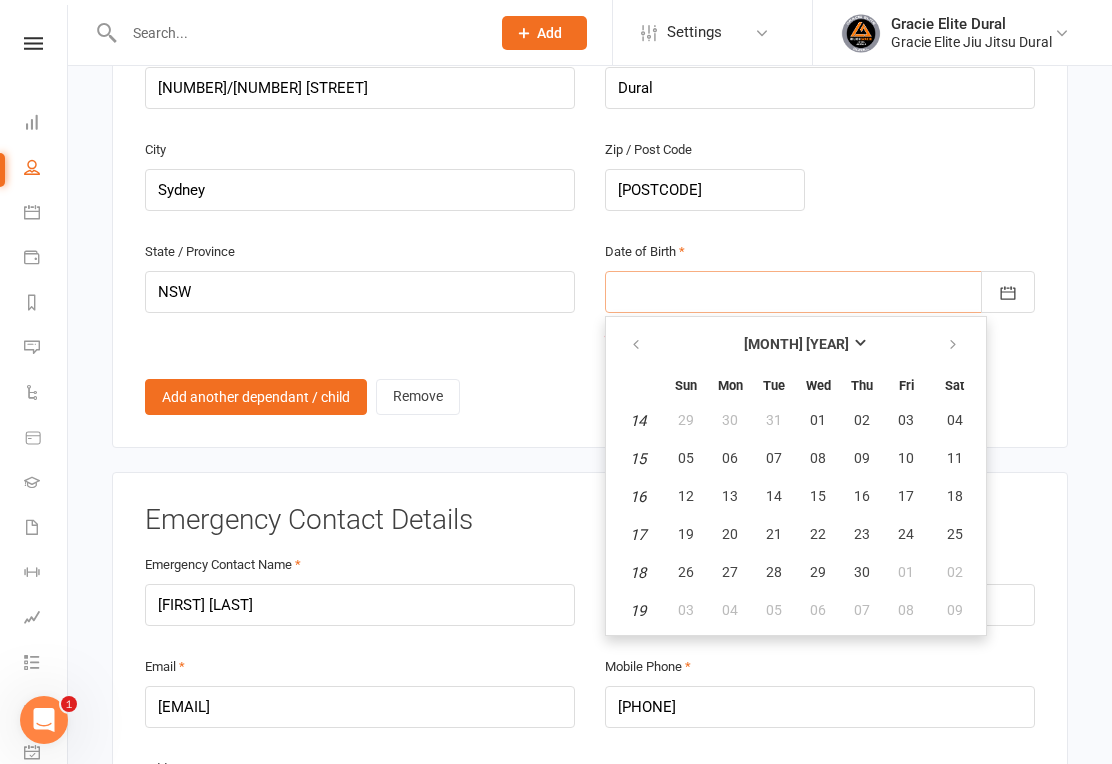 type on "[MONTH] [DATE] [YEAR]" 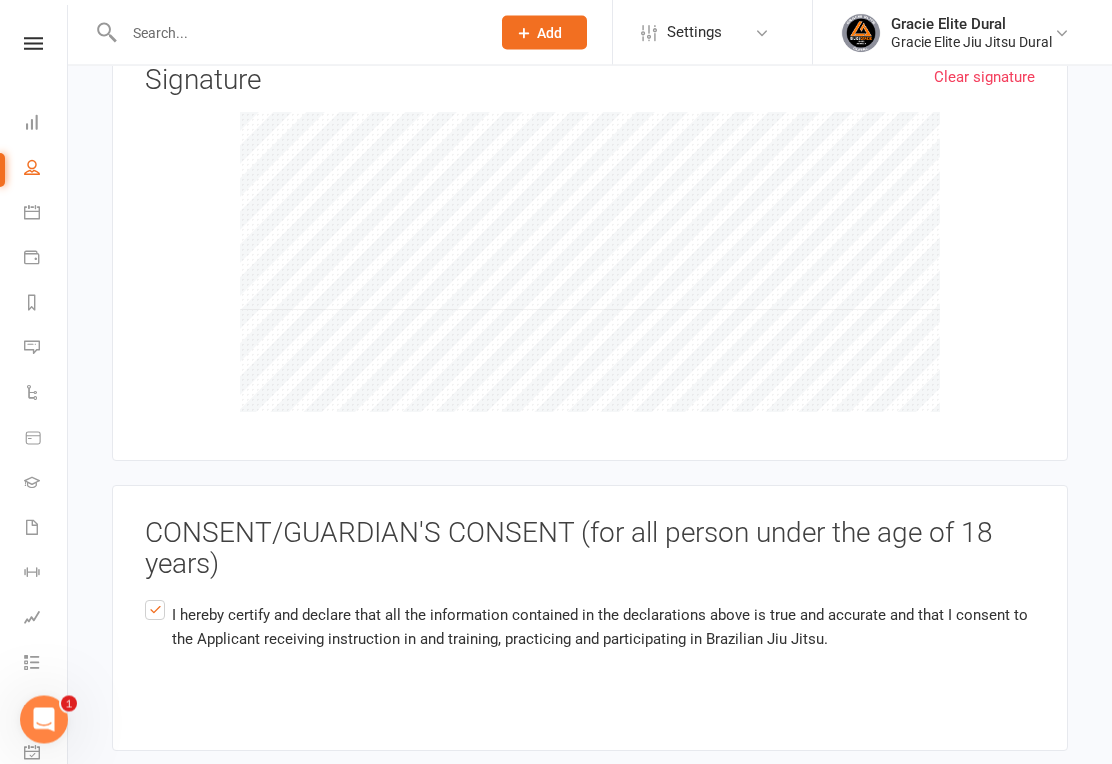 scroll, scrollTop: 4443, scrollLeft: 0, axis: vertical 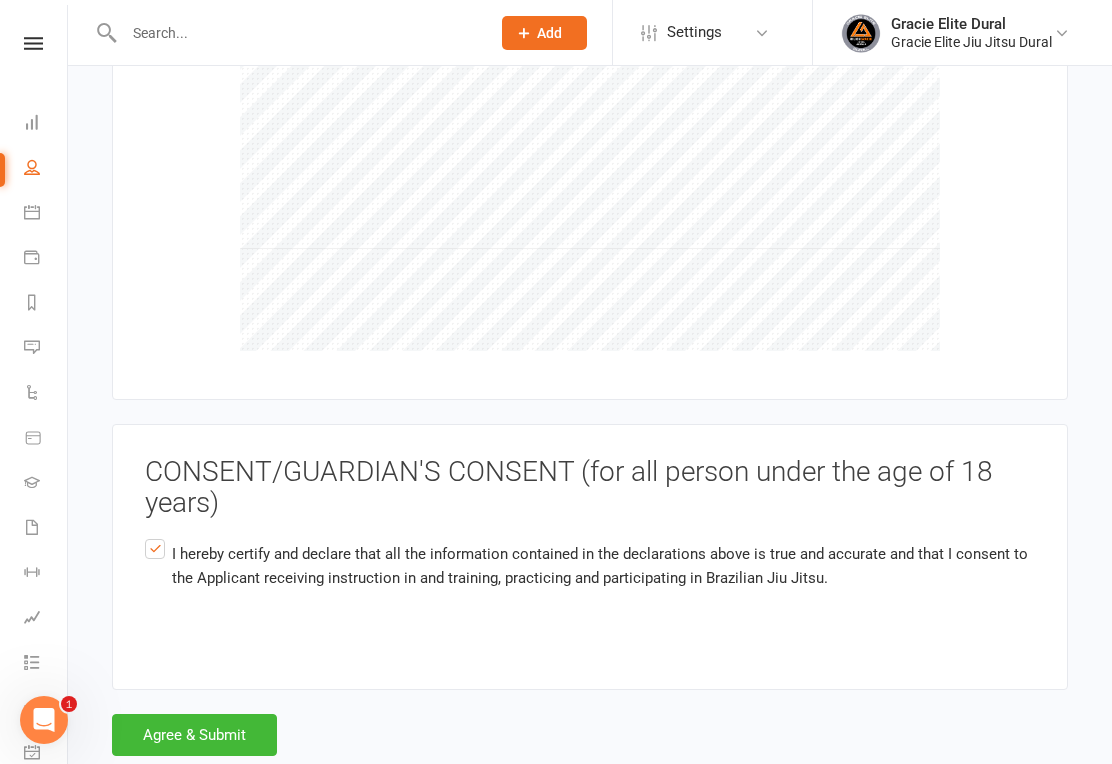 click on "Agree & Submit" at bounding box center (194, 735) 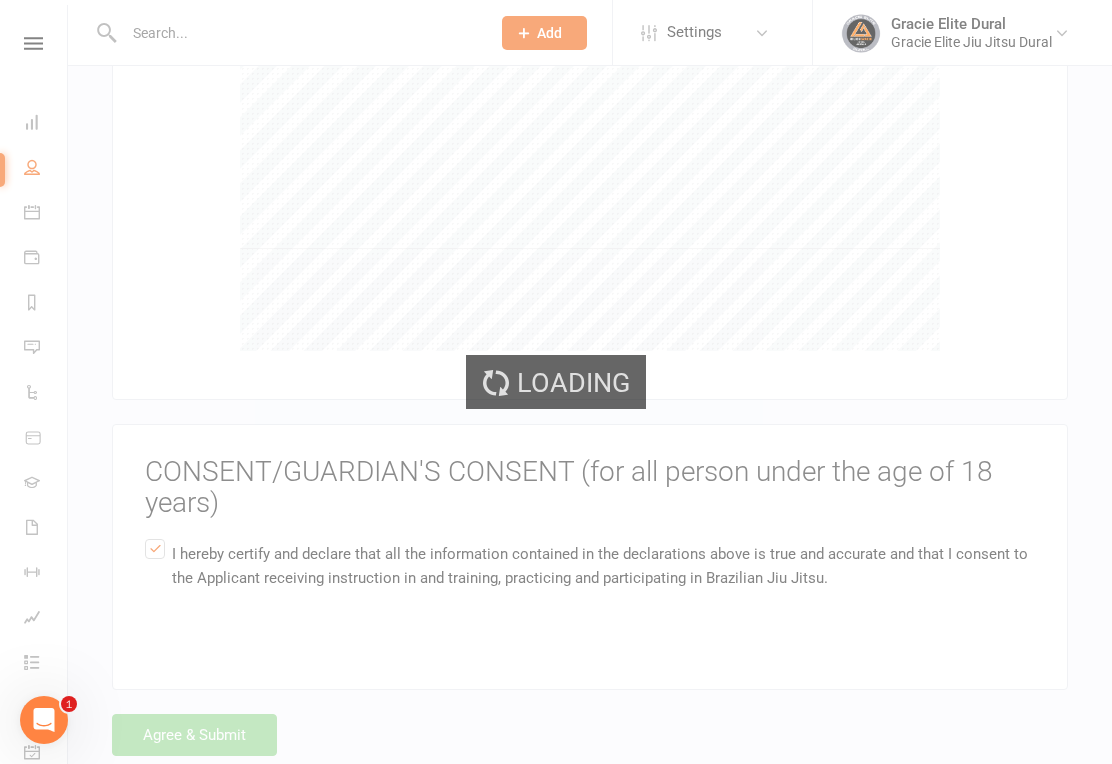 scroll, scrollTop: 4405, scrollLeft: 0, axis: vertical 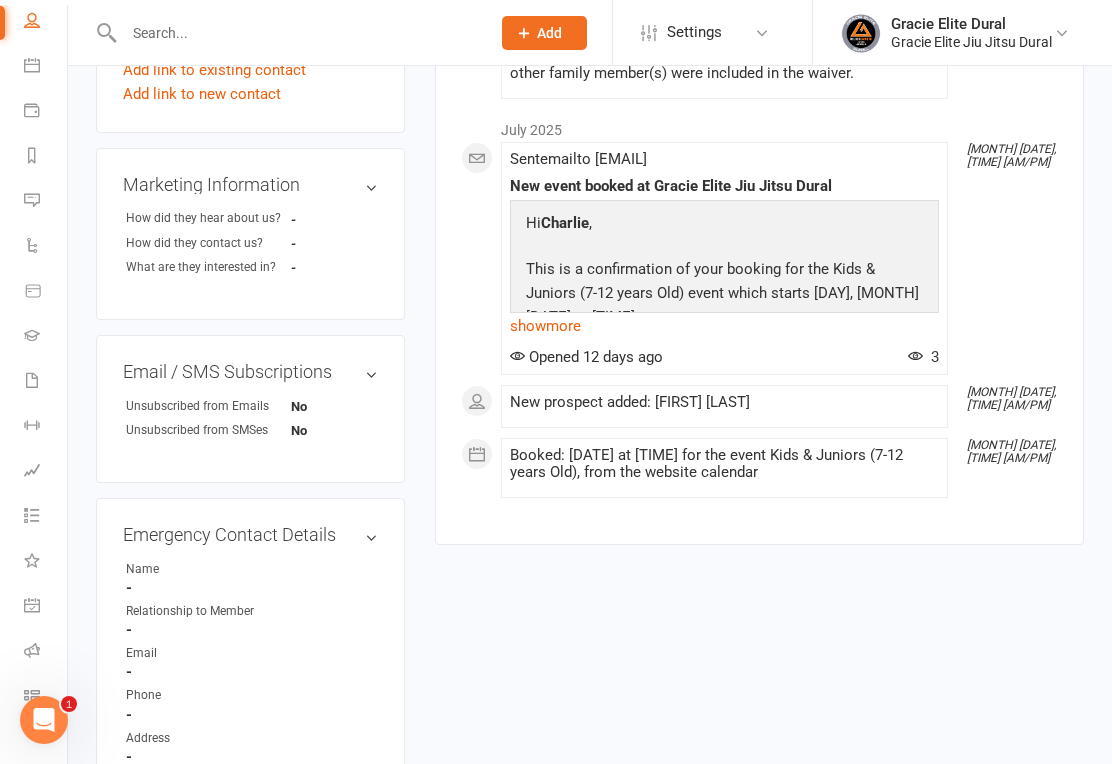 click at bounding box center (32, 695) 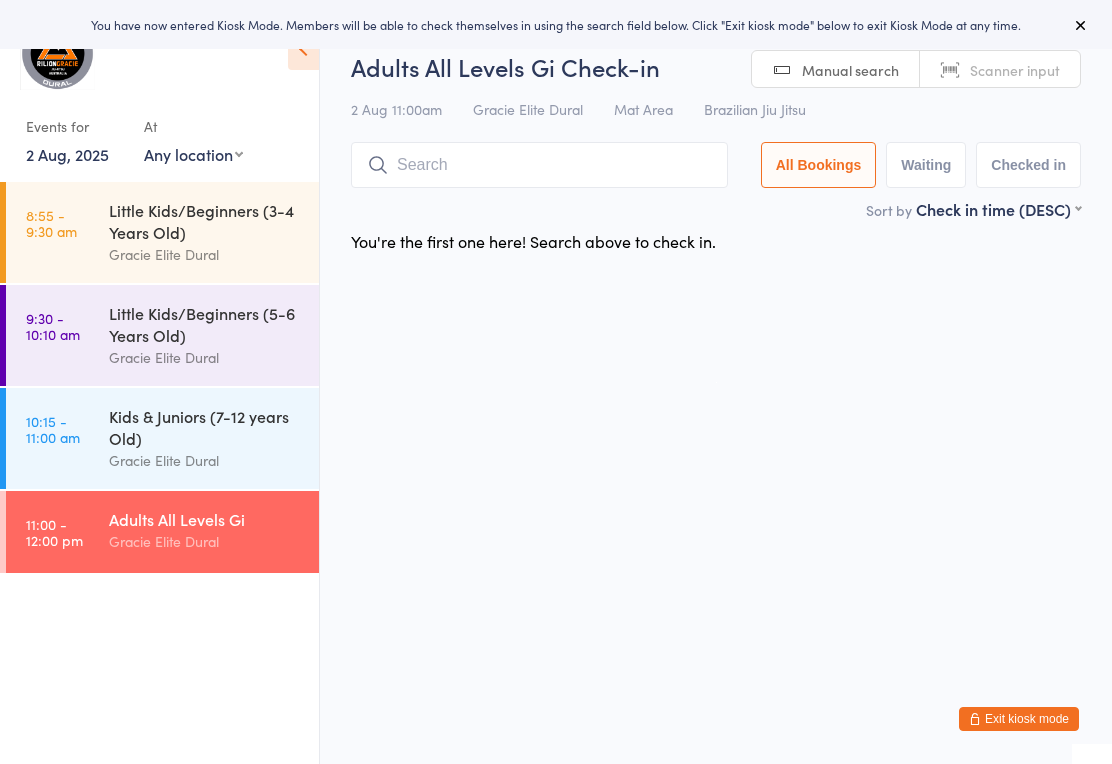 scroll, scrollTop: 0, scrollLeft: 0, axis: both 